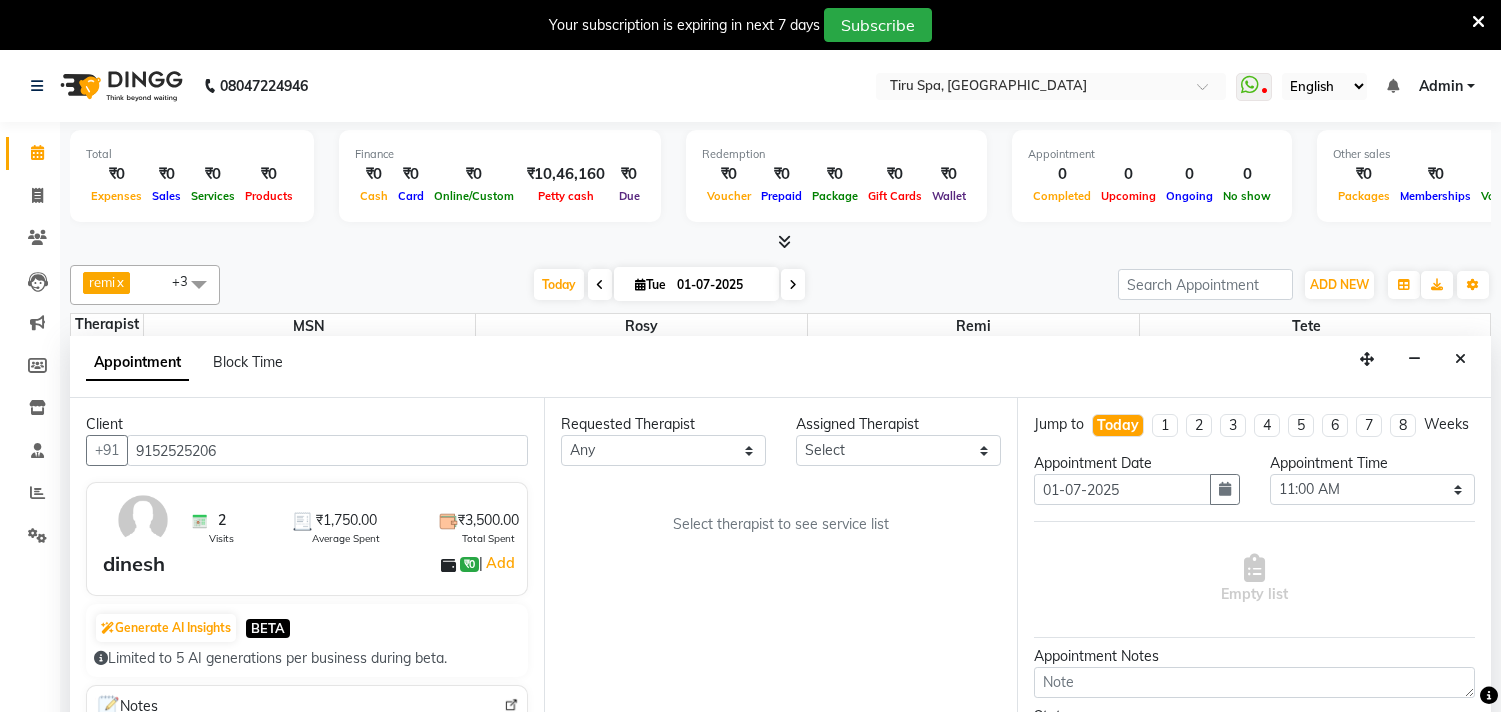 select on "660" 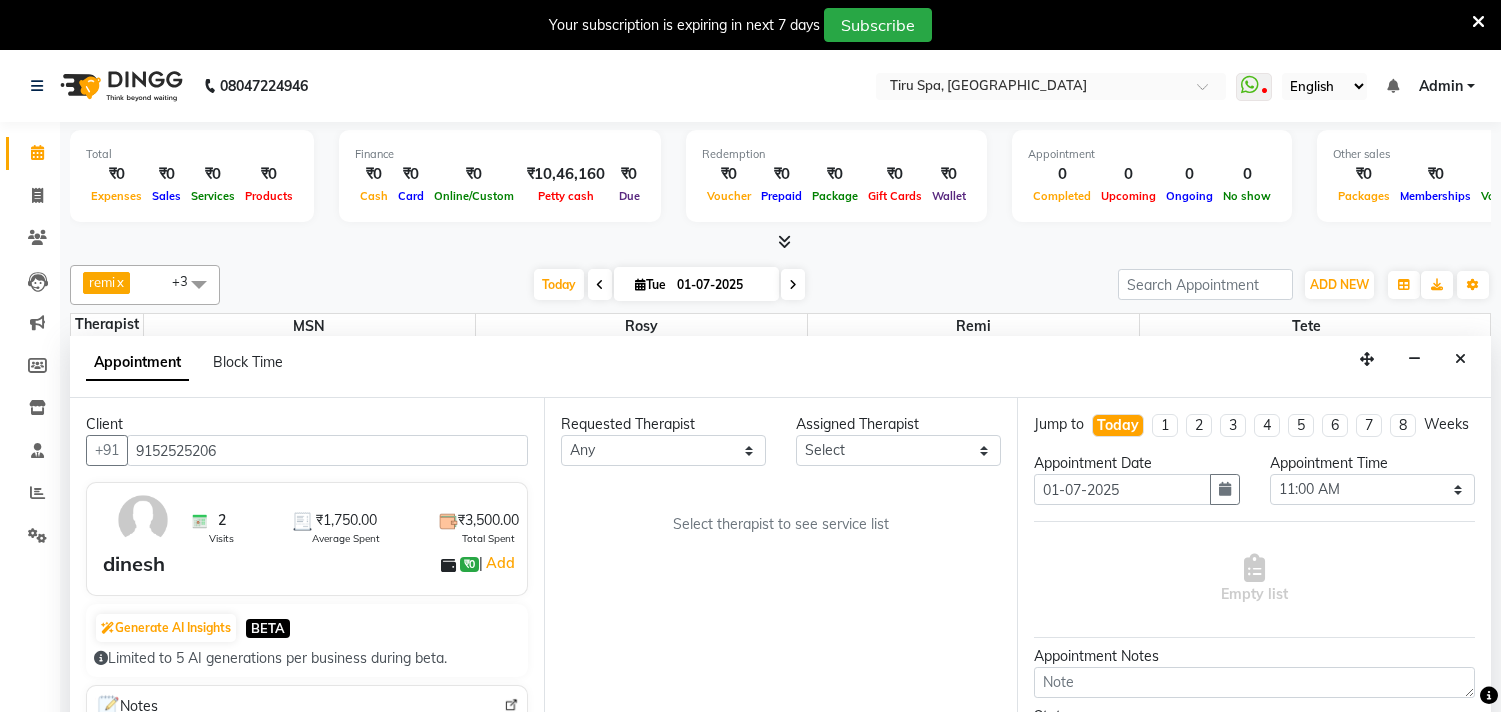 select on "tentative" 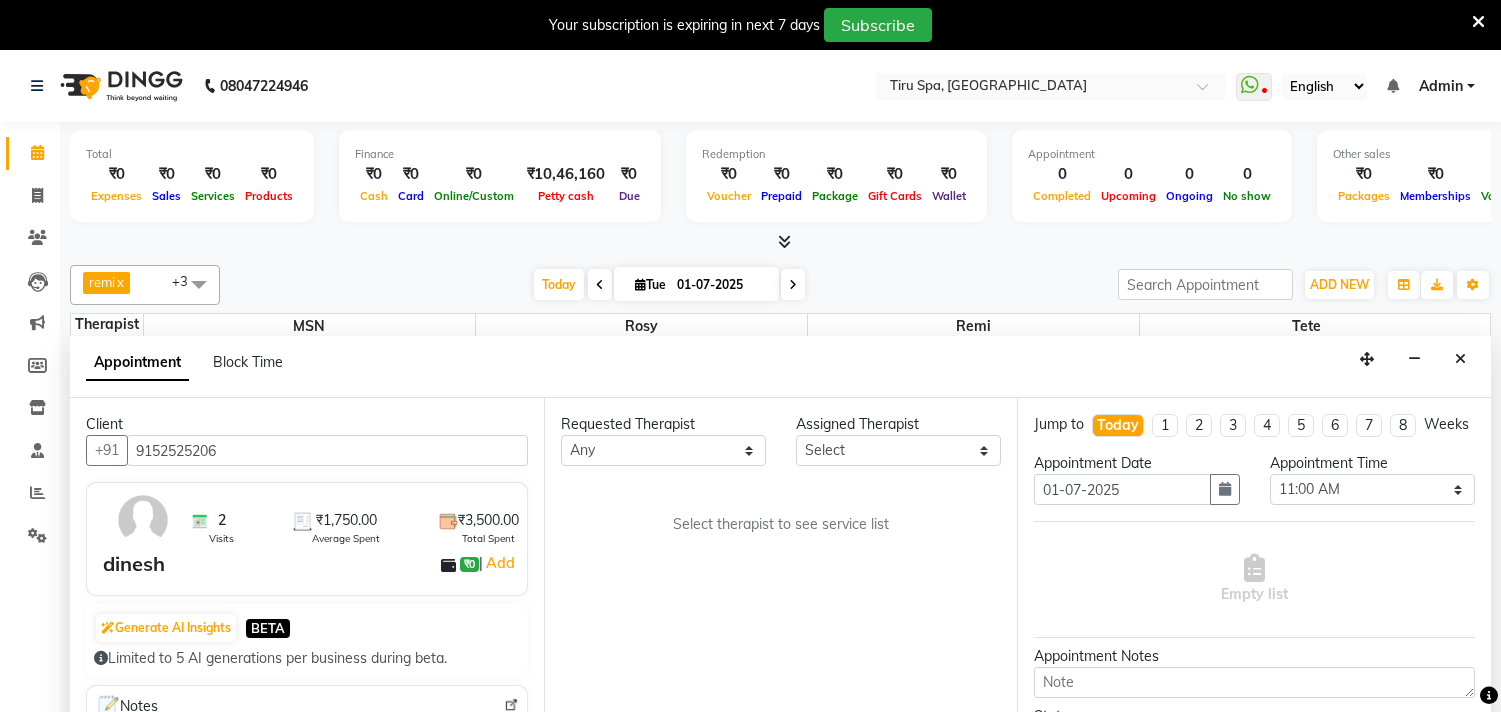 scroll, scrollTop: 0, scrollLeft: 0, axis: both 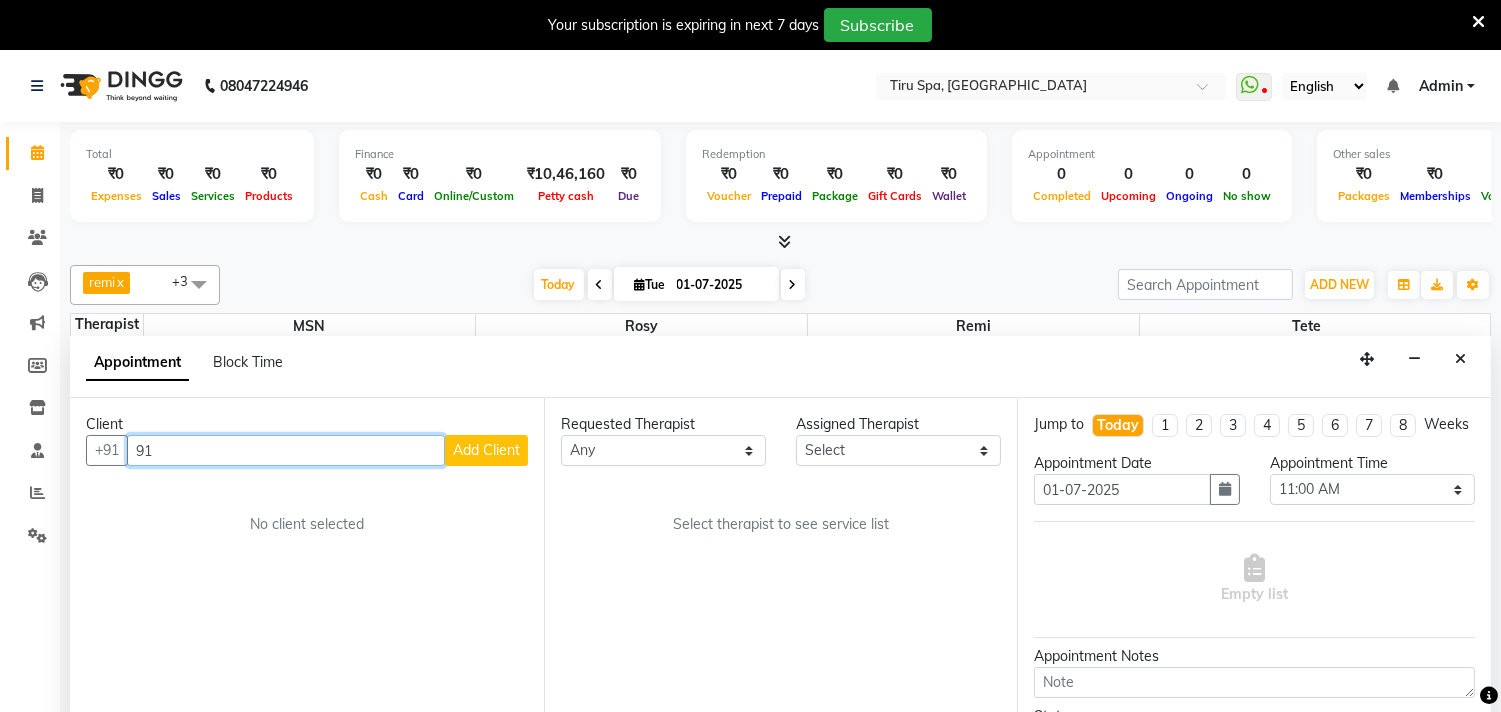 type on "9" 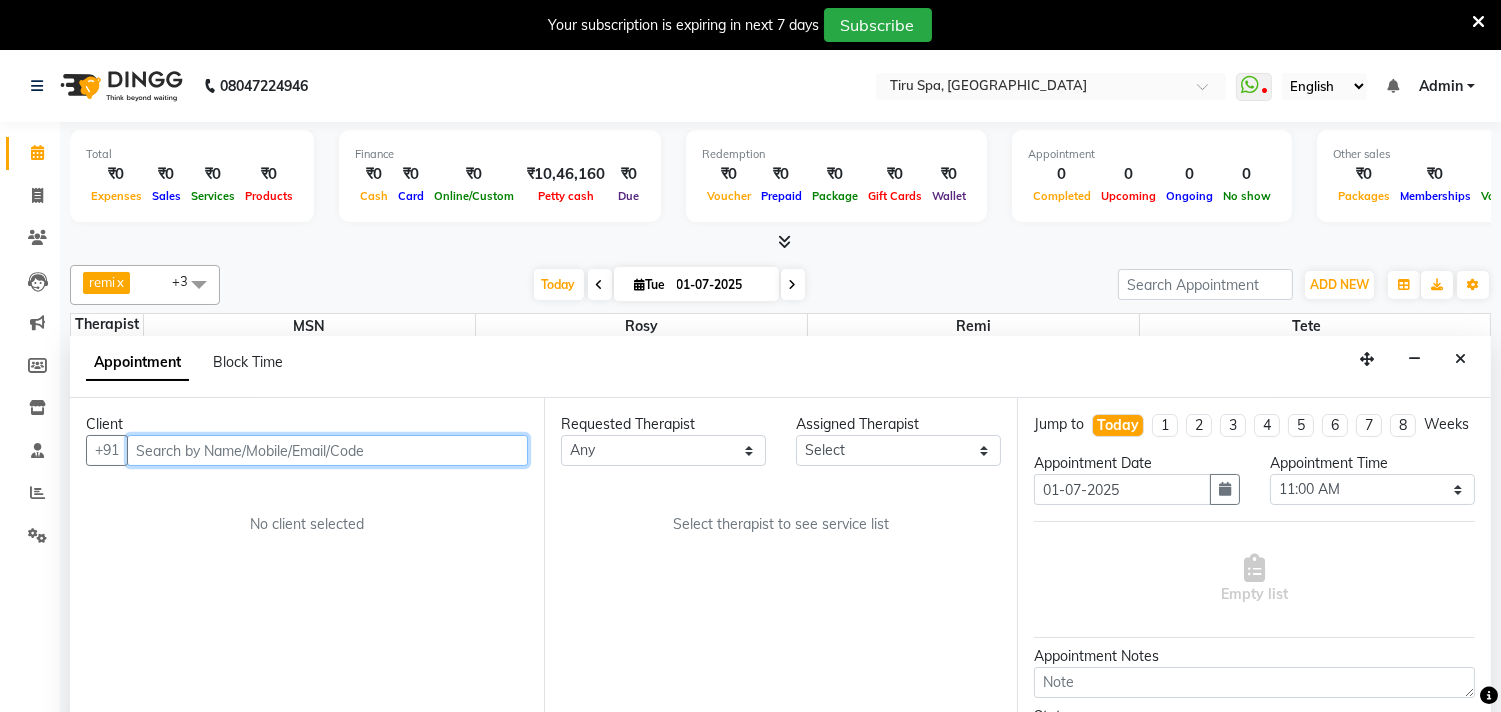 type 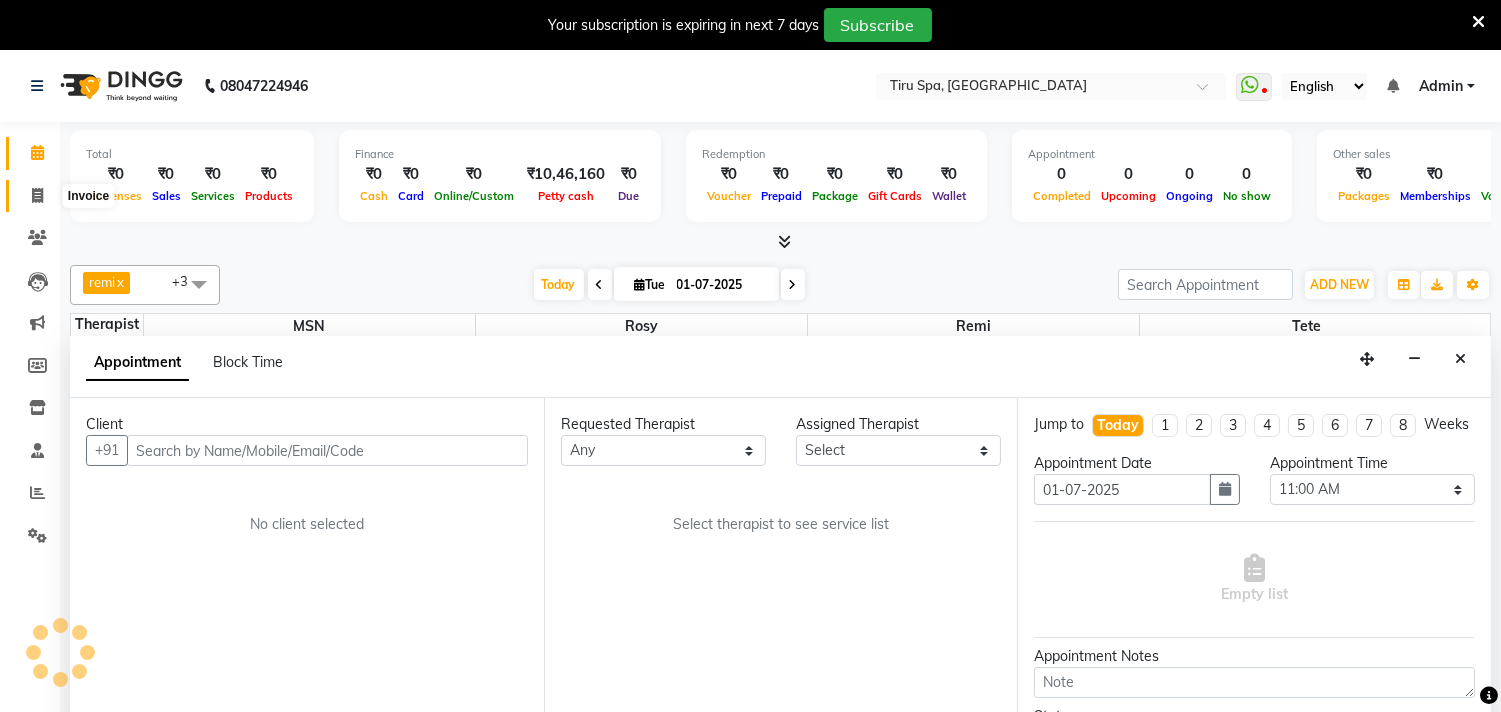 click 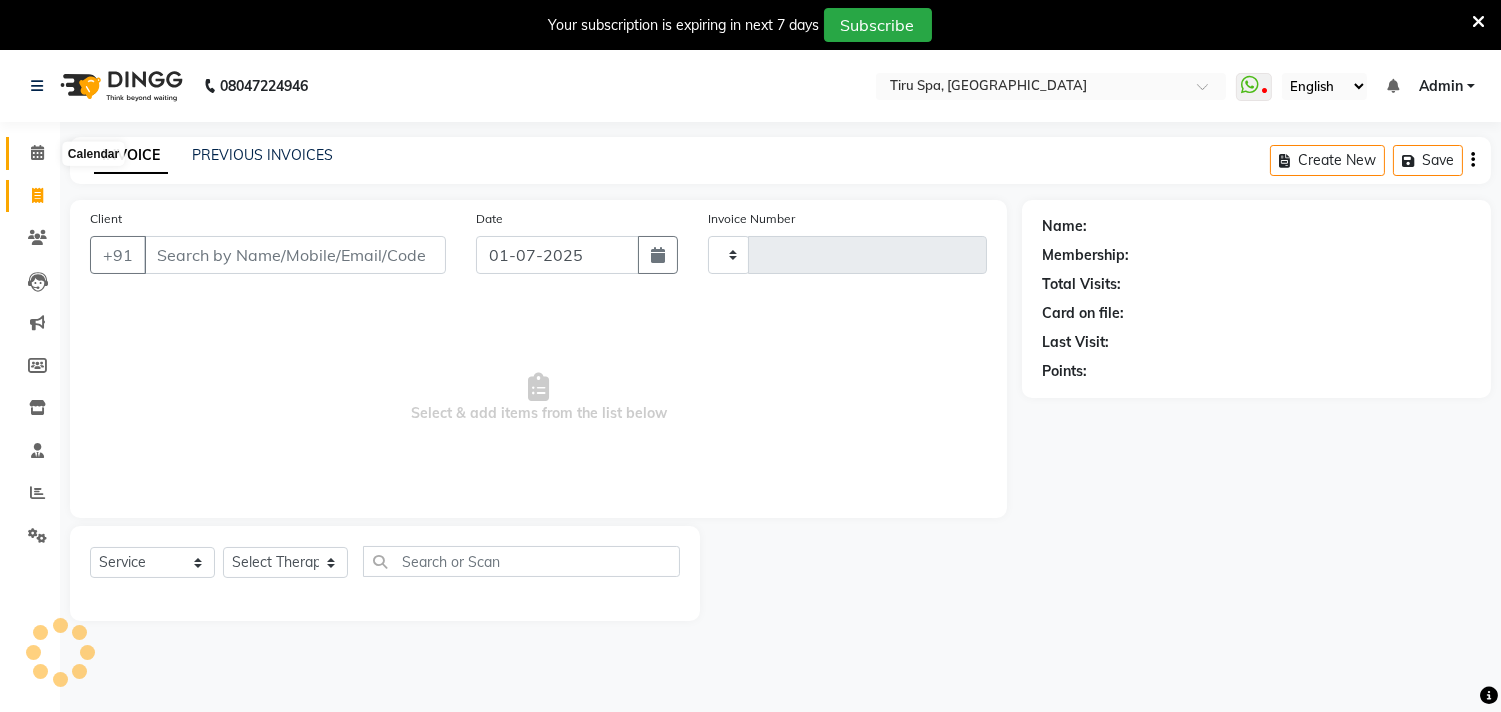 click 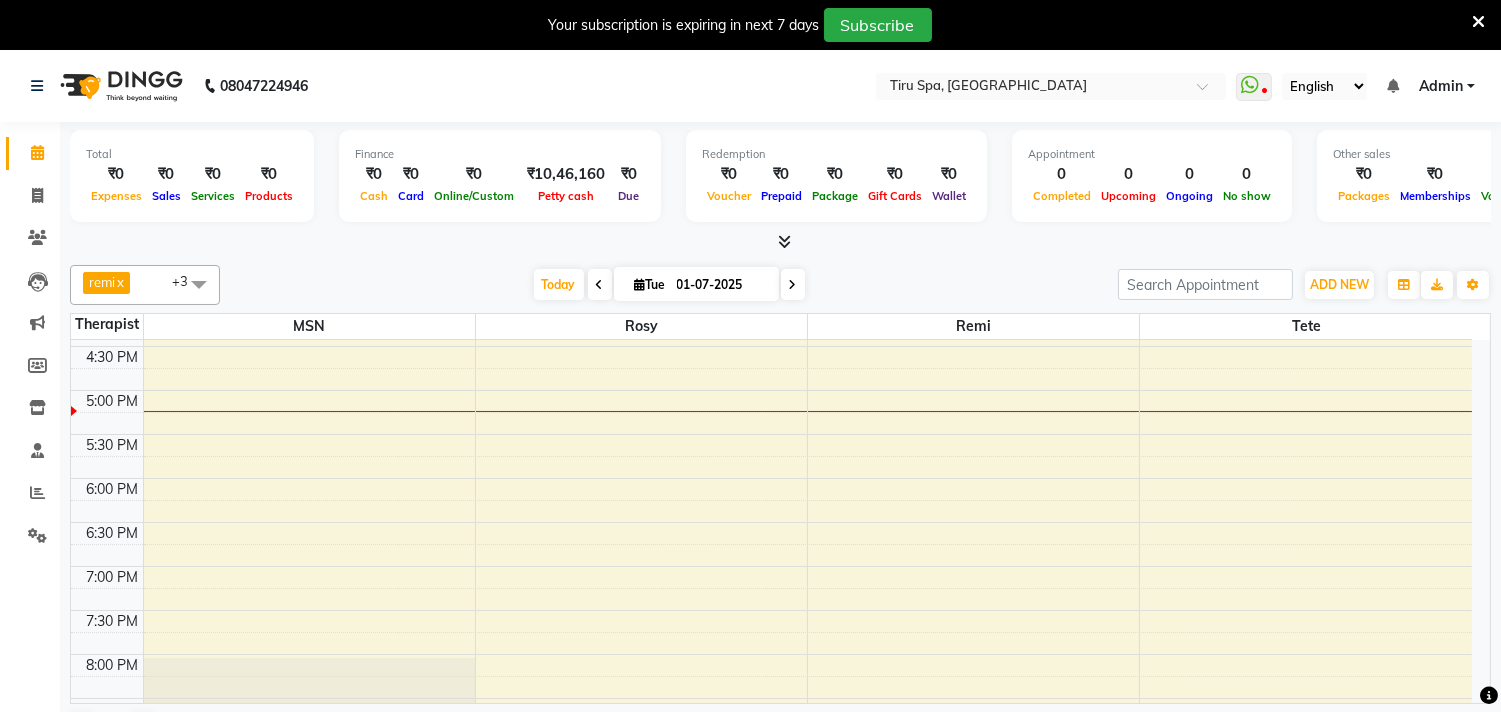 scroll, scrollTop: 620, scrollLeft: 0, axis: vertical 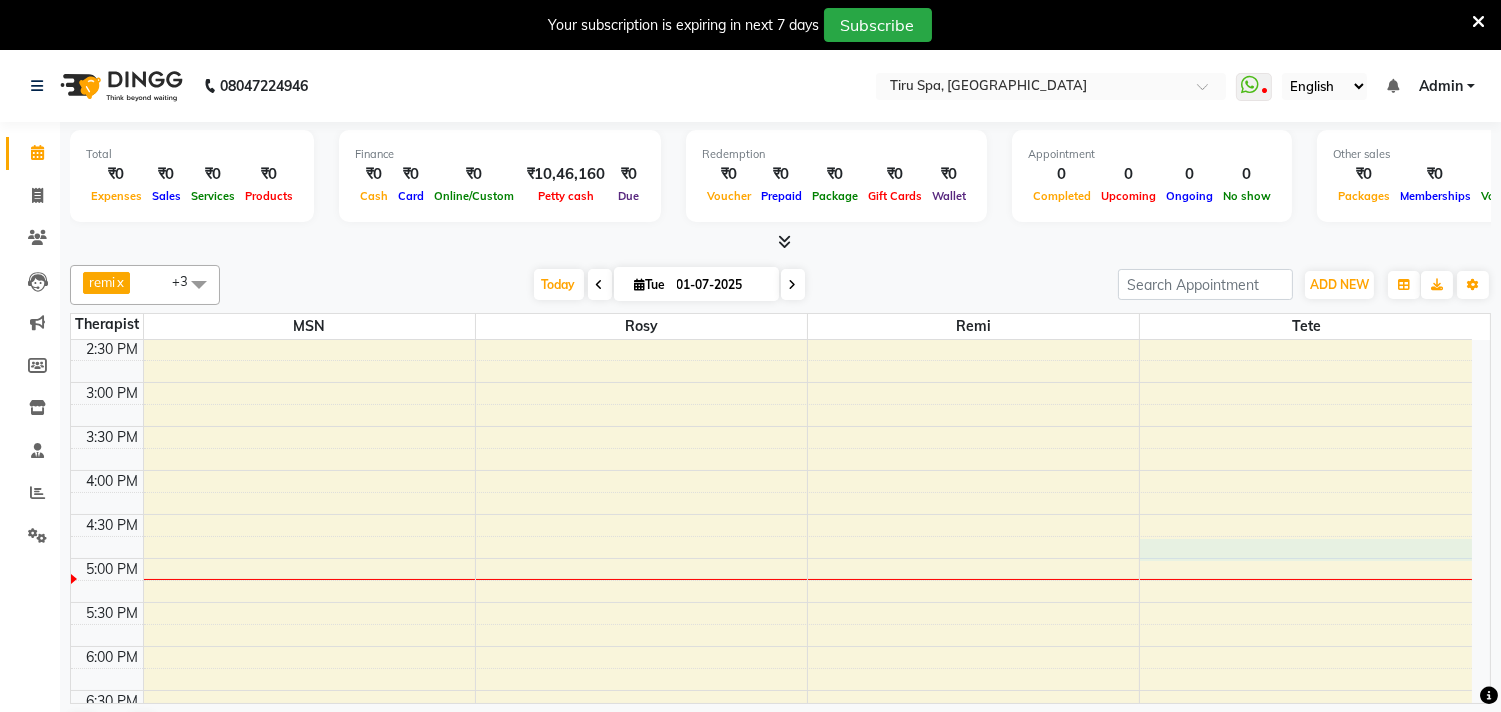 click on "10:00 AM 10:30 AM 11:00 AM 11:30 AM 12:00 PM 12:30 PM 1:00 PM 1:30 PM 2:00 PM 2:30 PM 3:00 PM 3:30 PM 4:00 PM 4:30 PM 5:00 PM 5:30 PM 6:00 PM 6:30 PM 7:00 PM 7:30 PM 8:00 PM 8:30 PM 9:00 PM 9:30 PM 10:00 PM 10:30 PM" at bounding box center [771, 514] 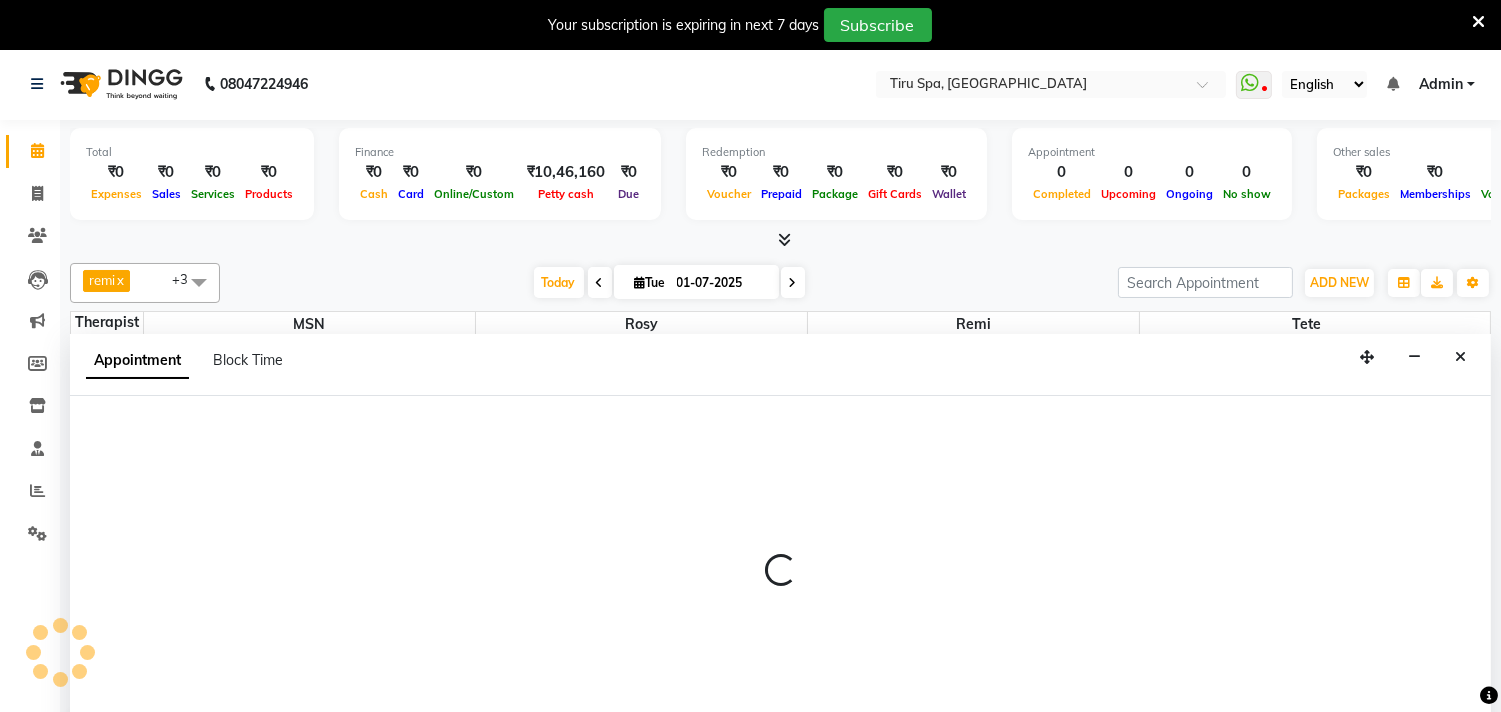 select on "69855" 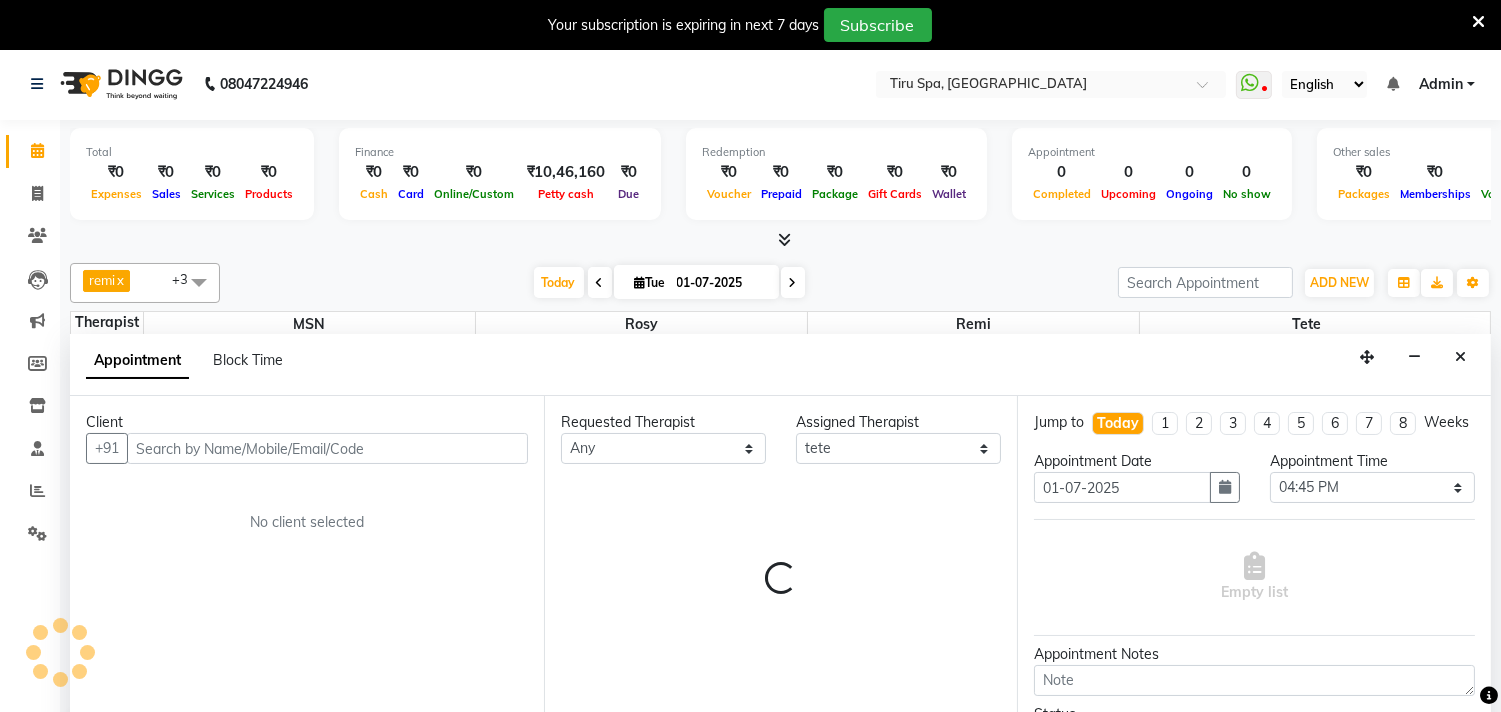 scroll, scrollTop: 51, scrollLeft: 0, axis: vertical 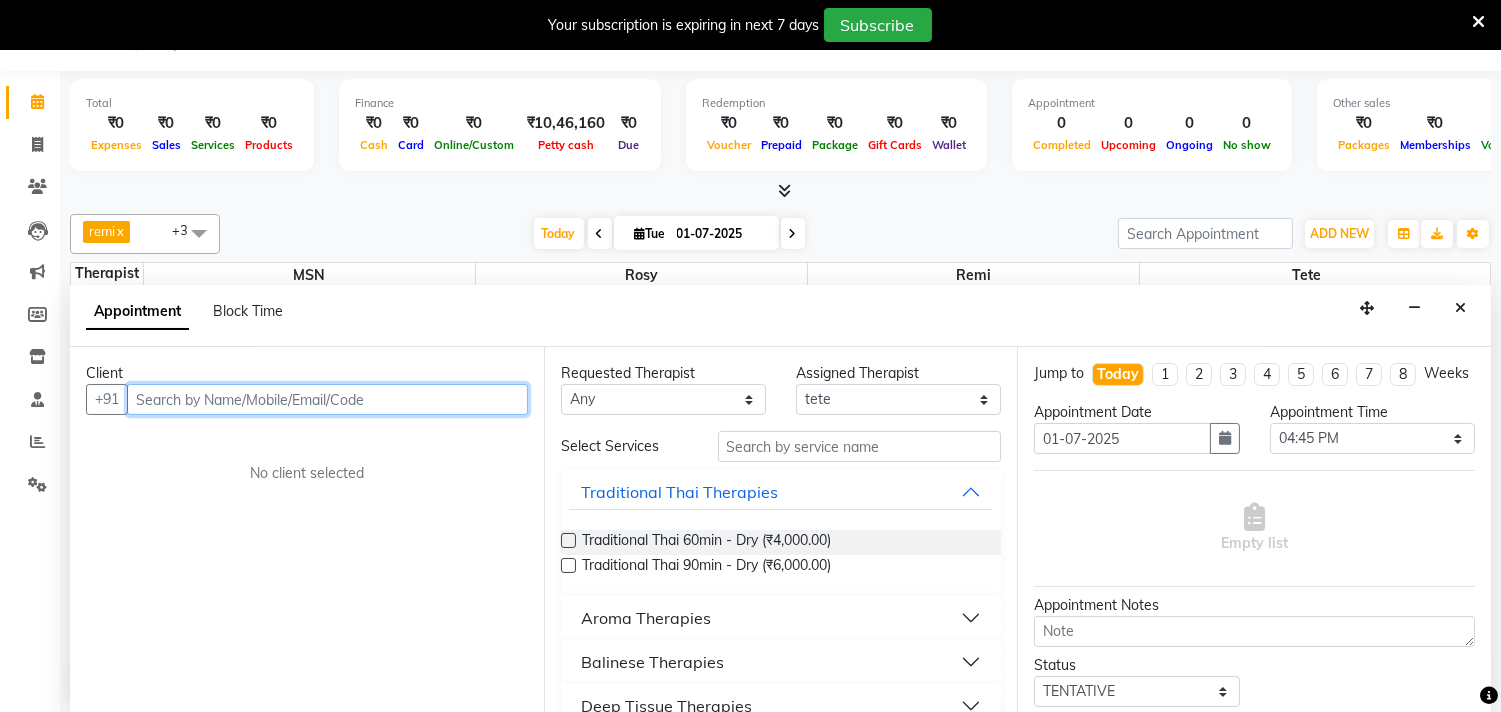 drag, startPoint x: 324, startPoint y: 390, endPoint x: 296, endPoint y: 390, distance: 28 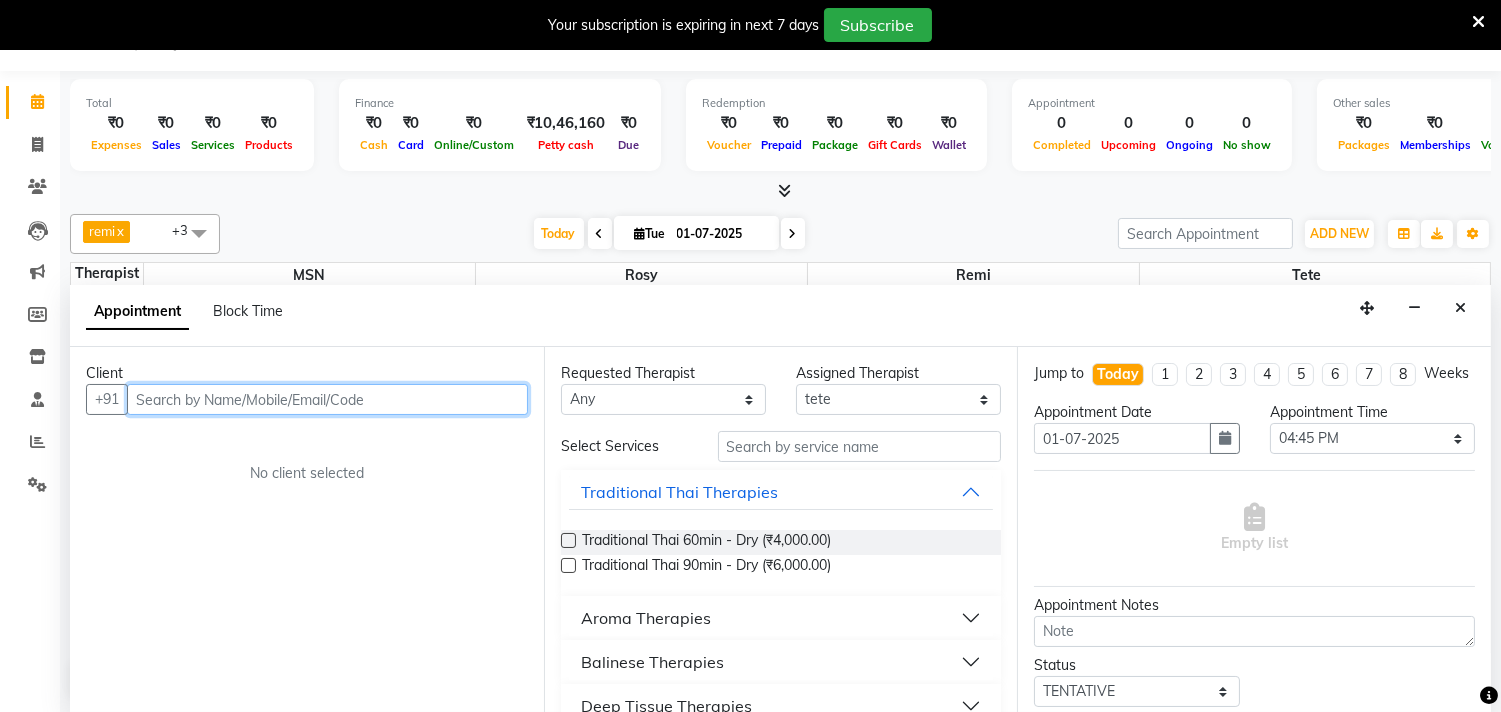 paste on "9152525206" 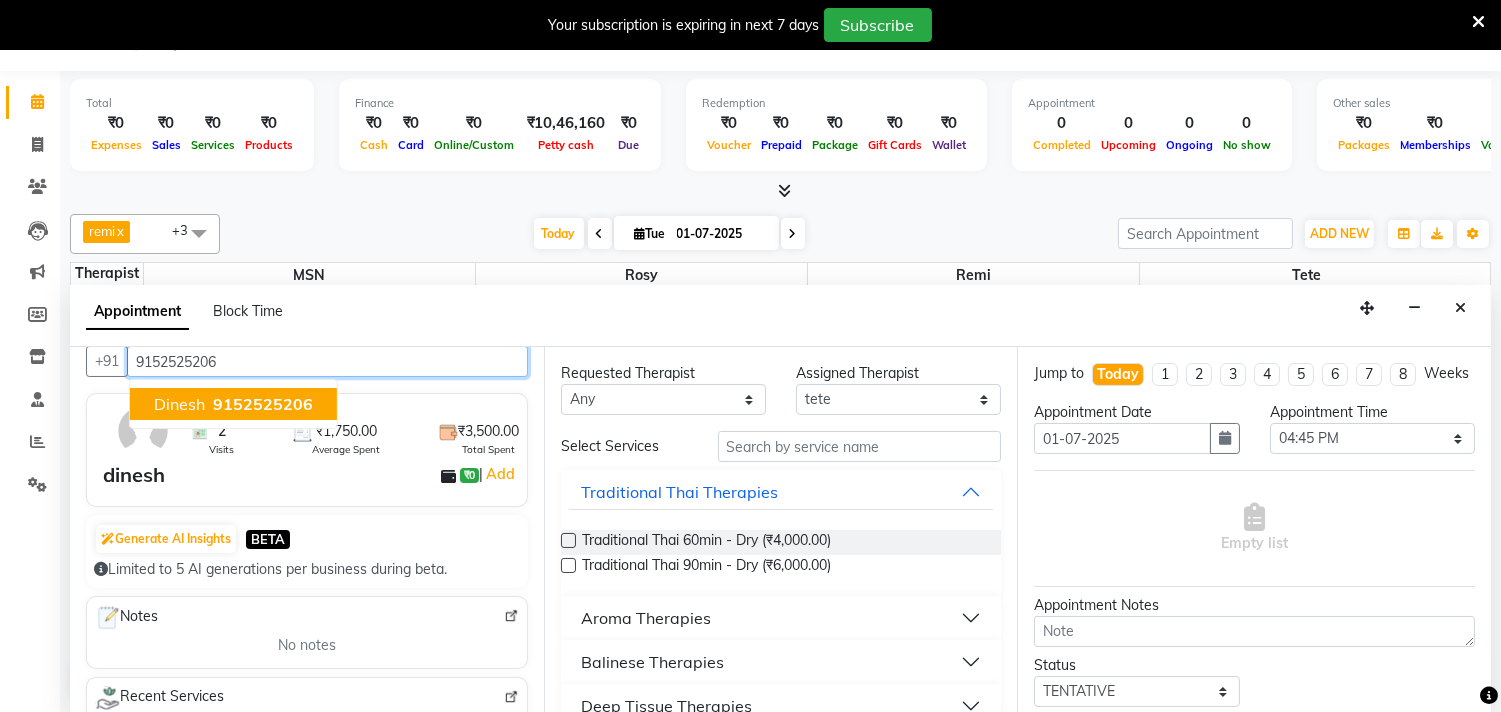 scroll, scrollTop: 0, scrollLeft: 0, axis: both 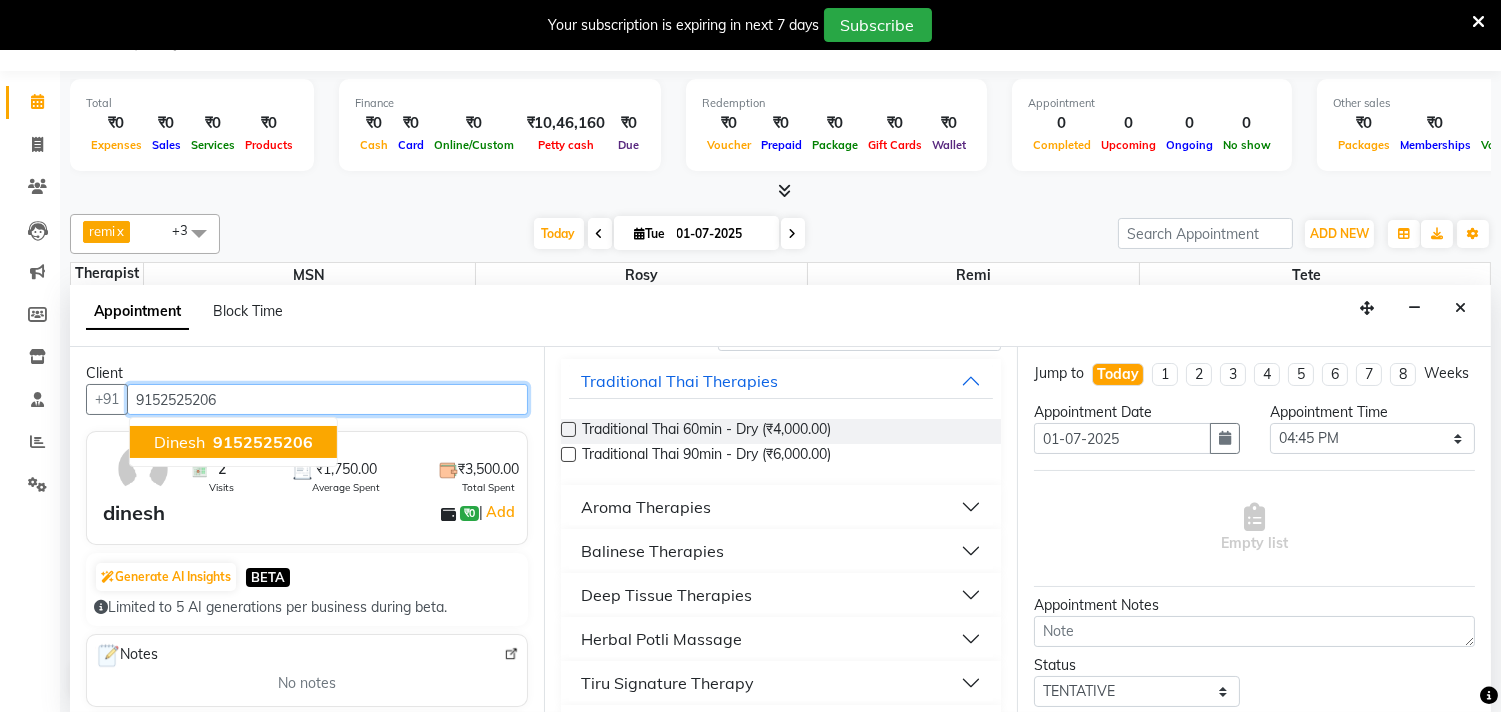 type on "9152525206" 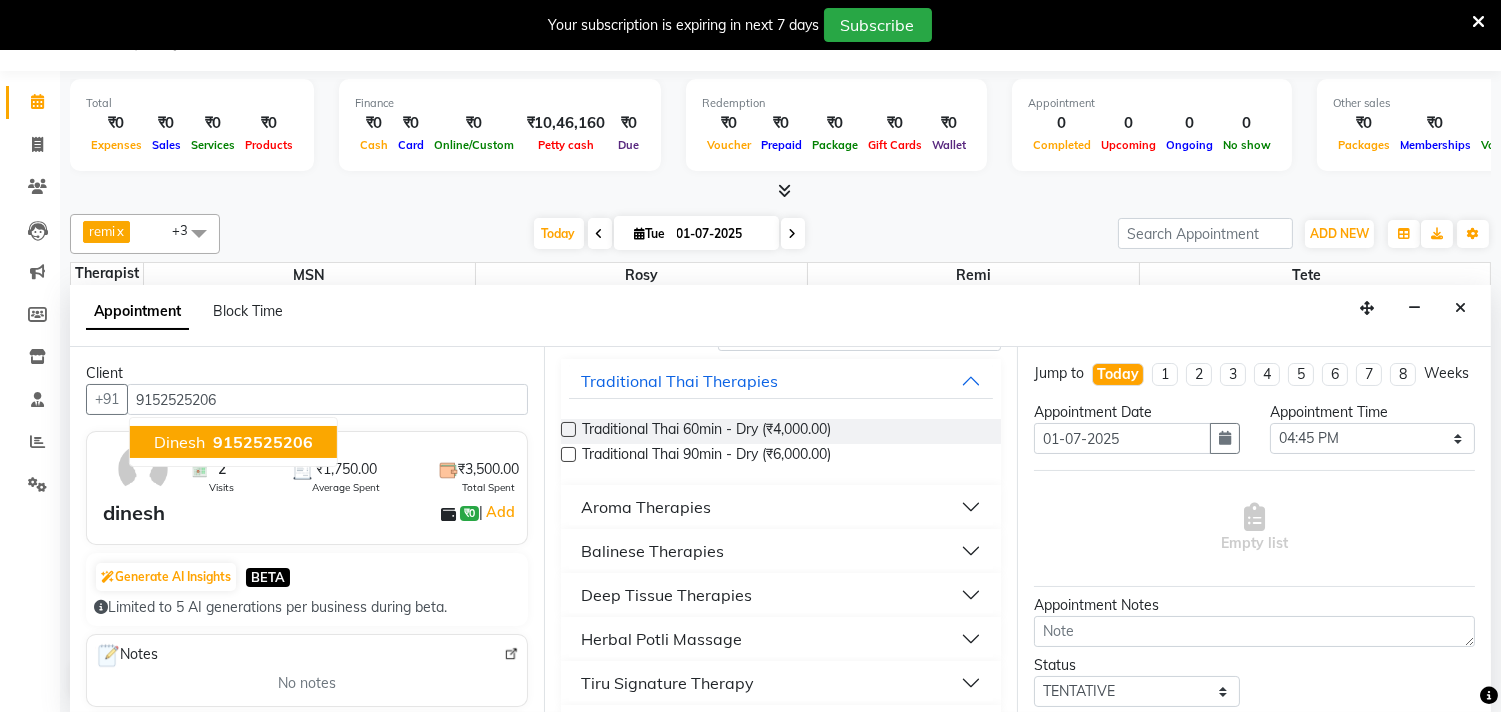 click on "Deep Tissue Therapies" at bounding box center (781, 595) 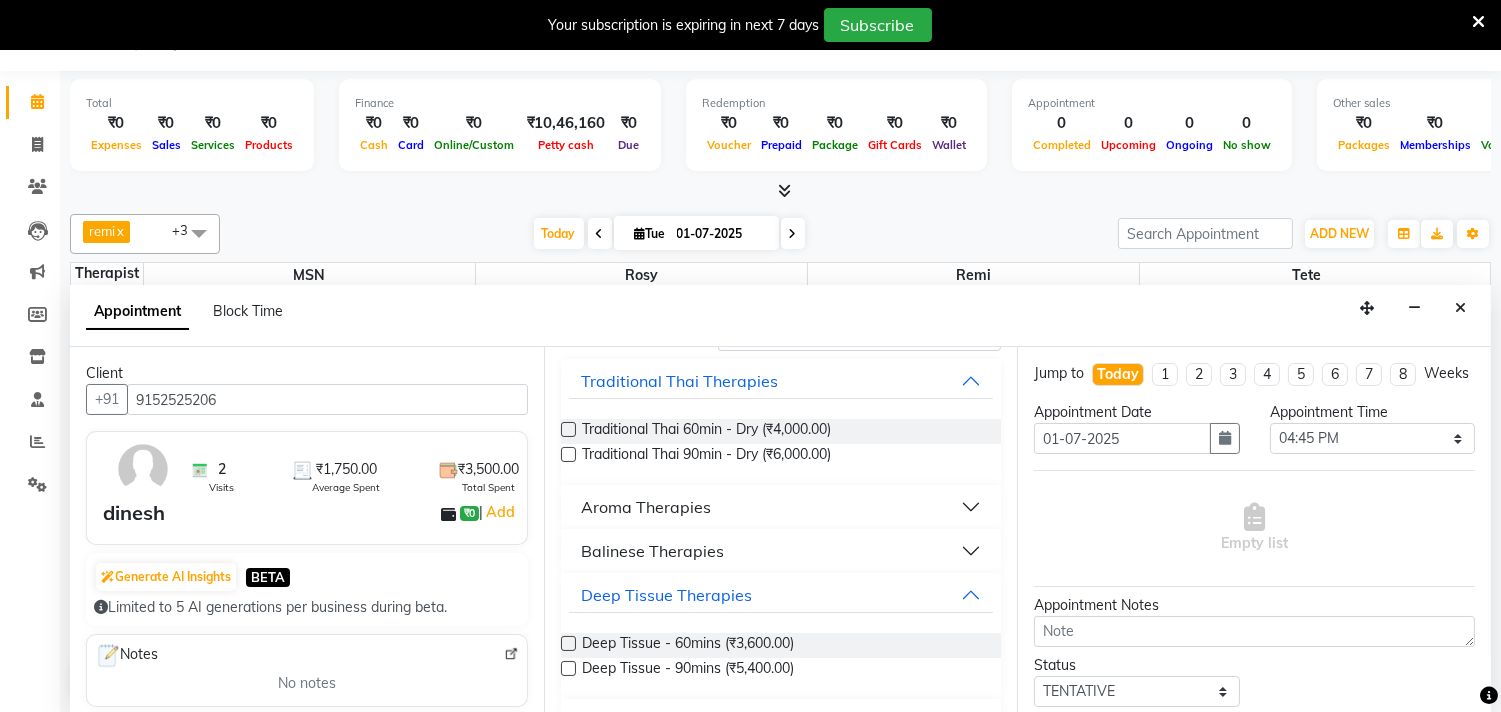 click at bounding box center (568, 643) 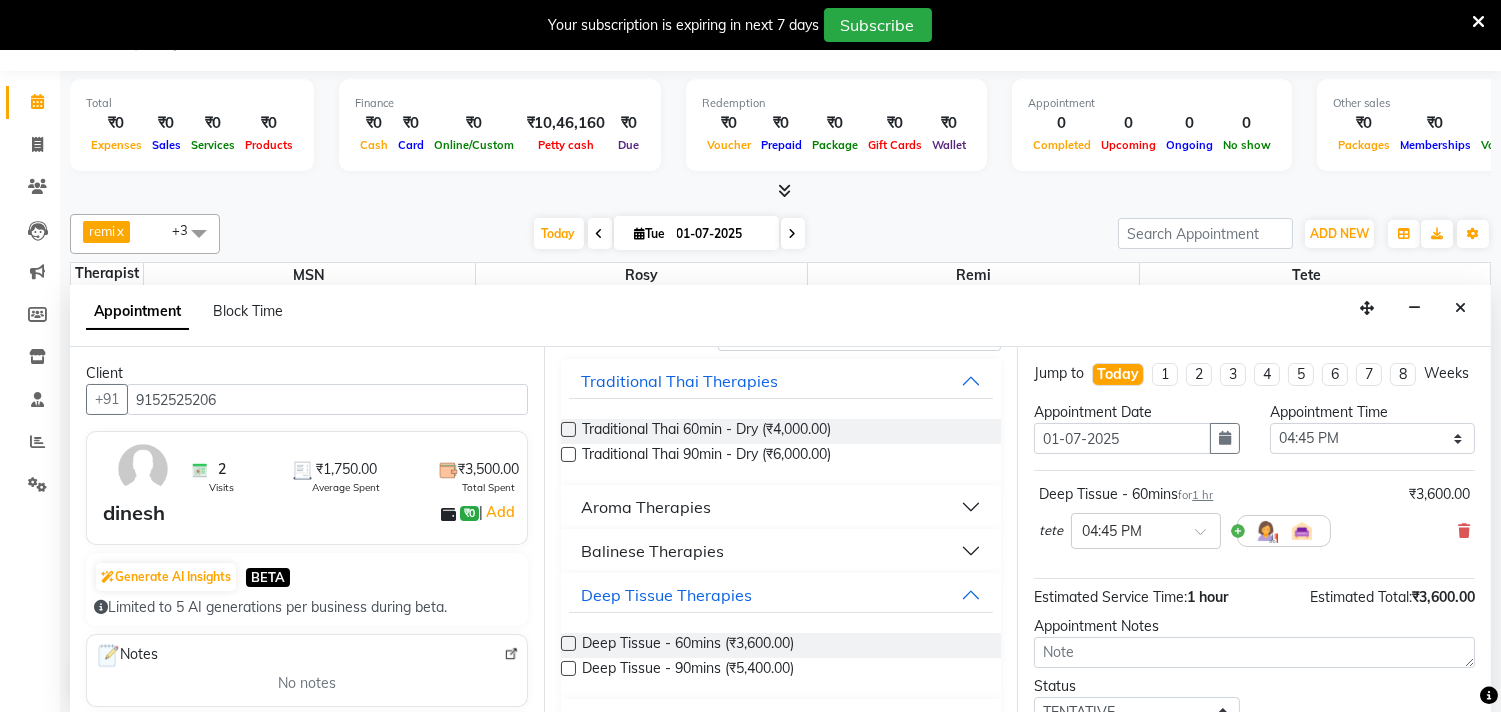 click at bounding box center (568, 643) 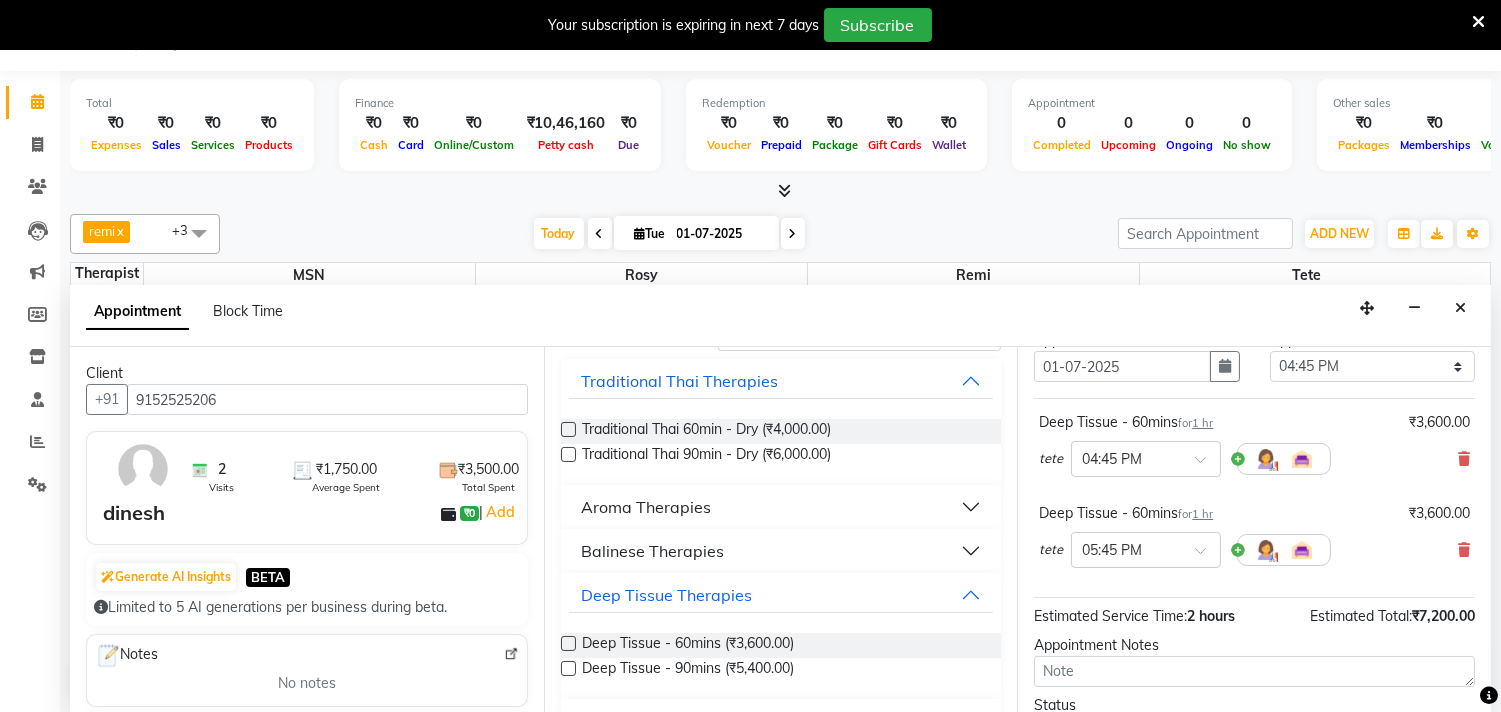 scroll, scrollTop: 111, scrollLeft: 0, axis: vertical 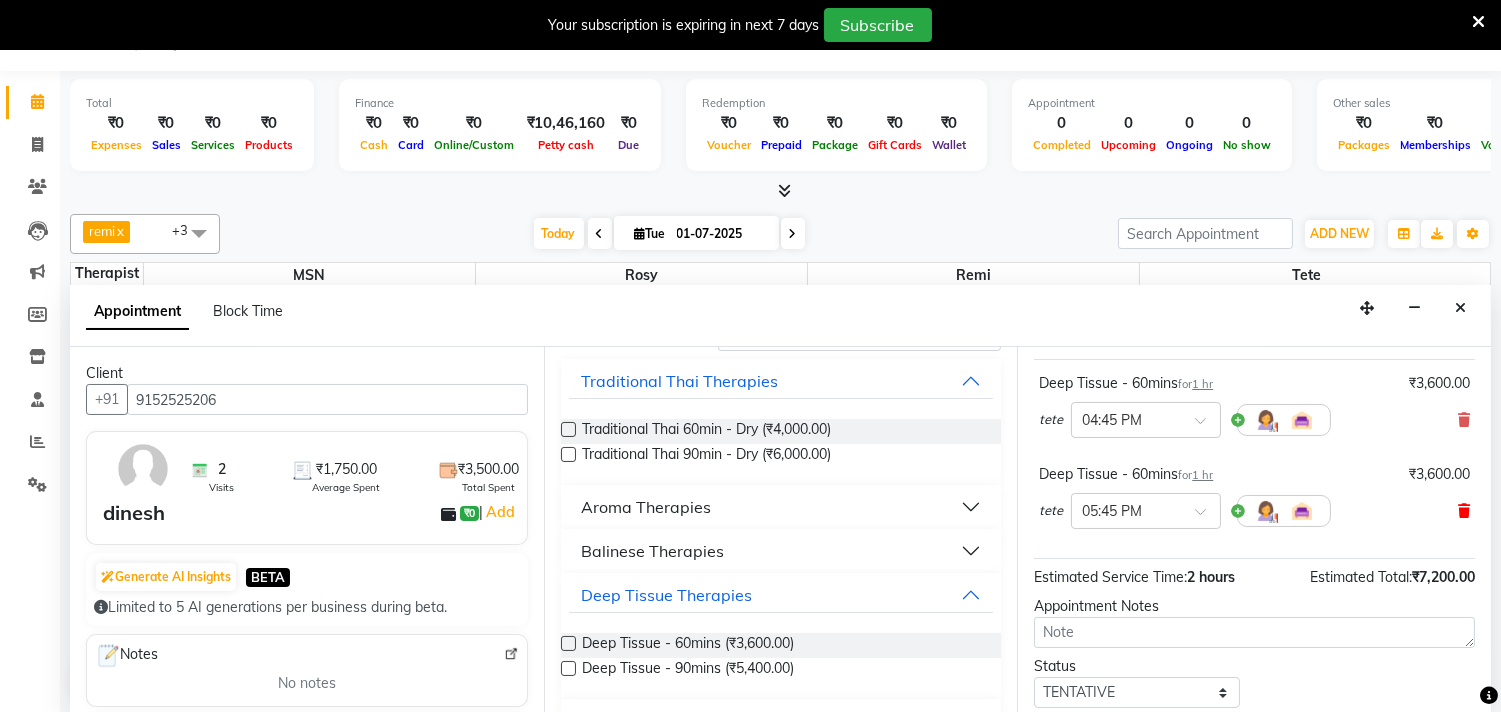 click at bounding box center (1464, 511) 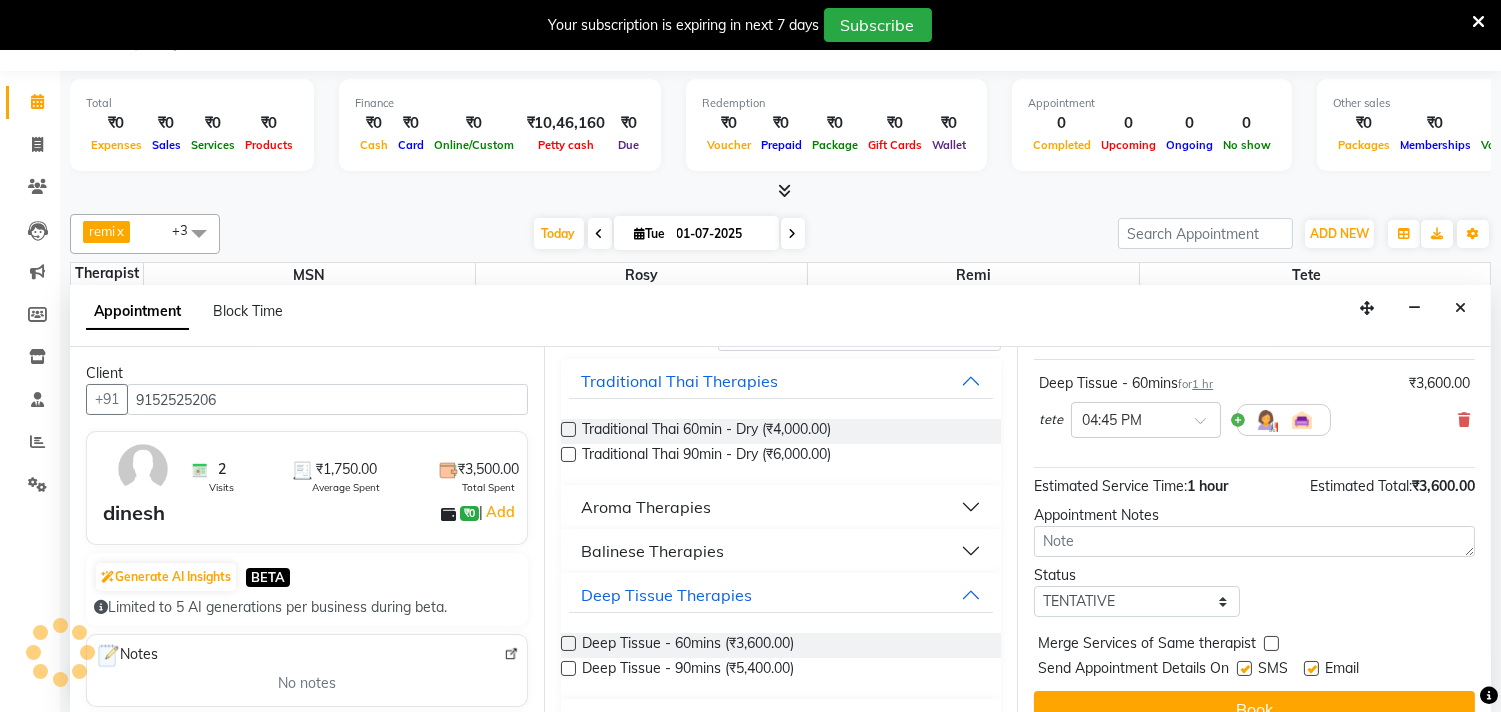click at bounding box center [568, 643] 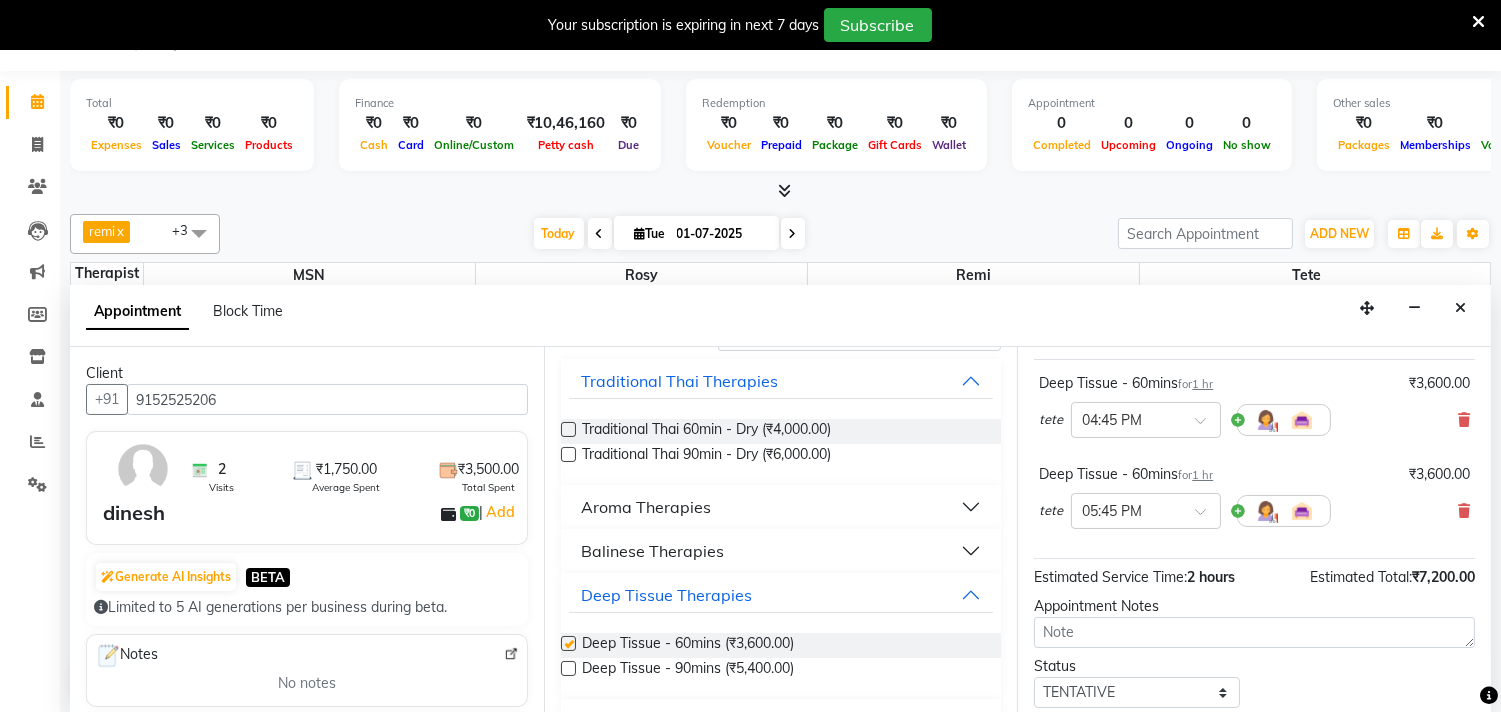 checkbox on "false" 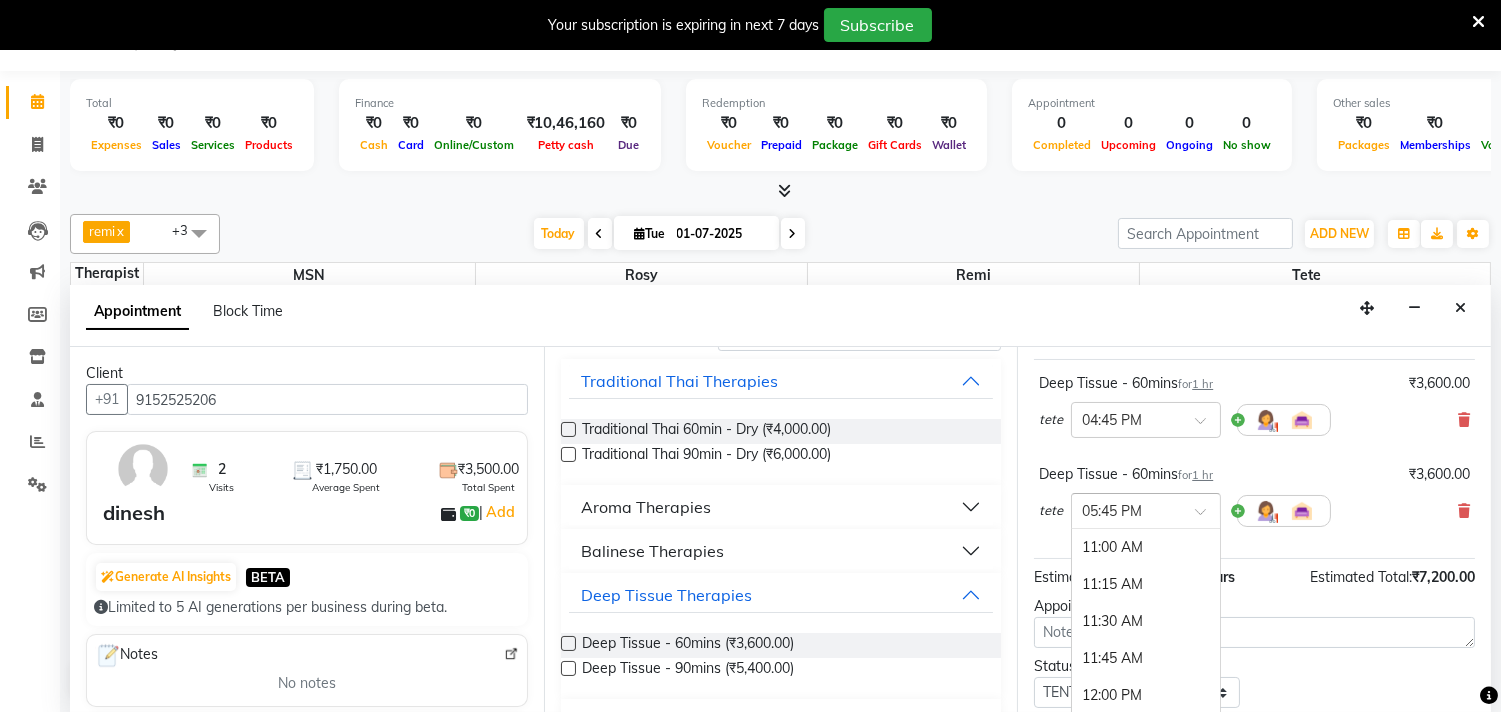 click at bounding box center [1207, 517] 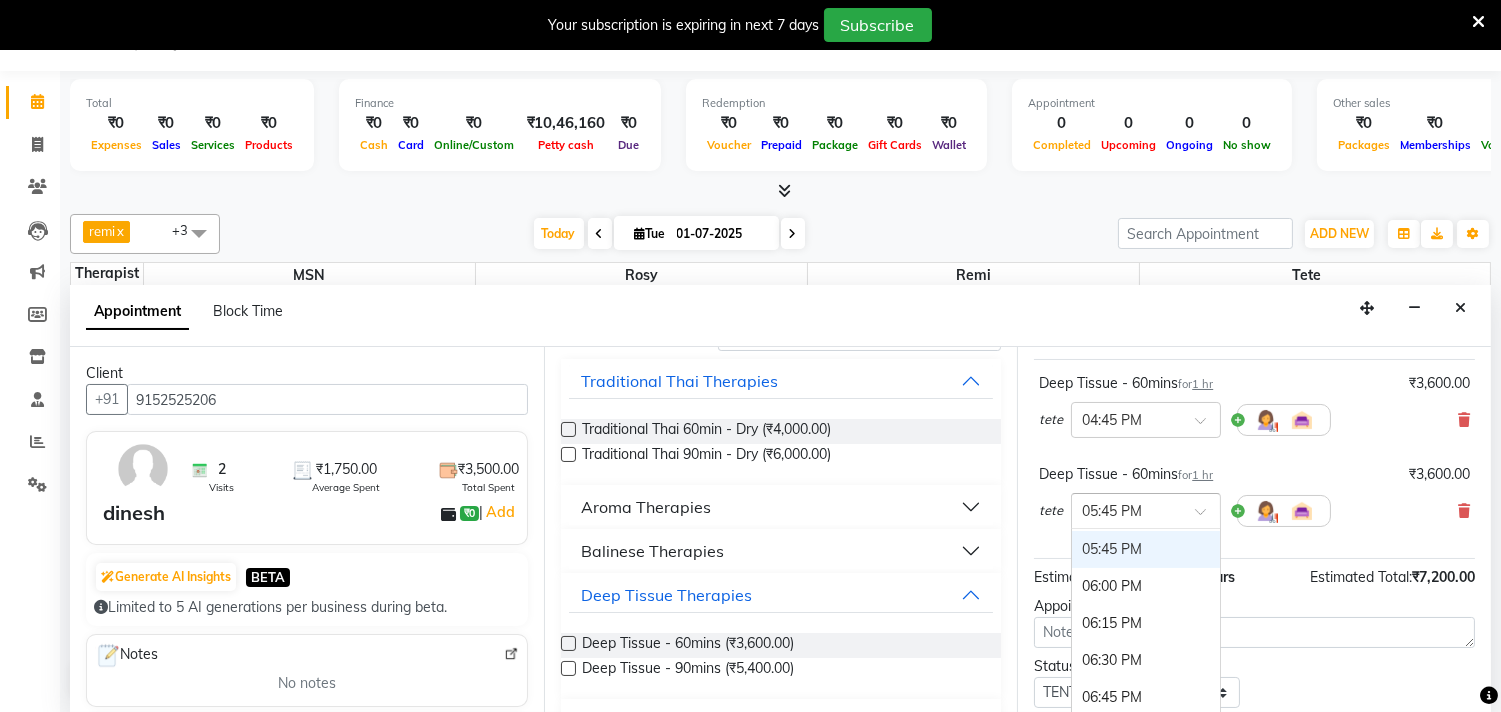 click at bounding box center (1207, 517) 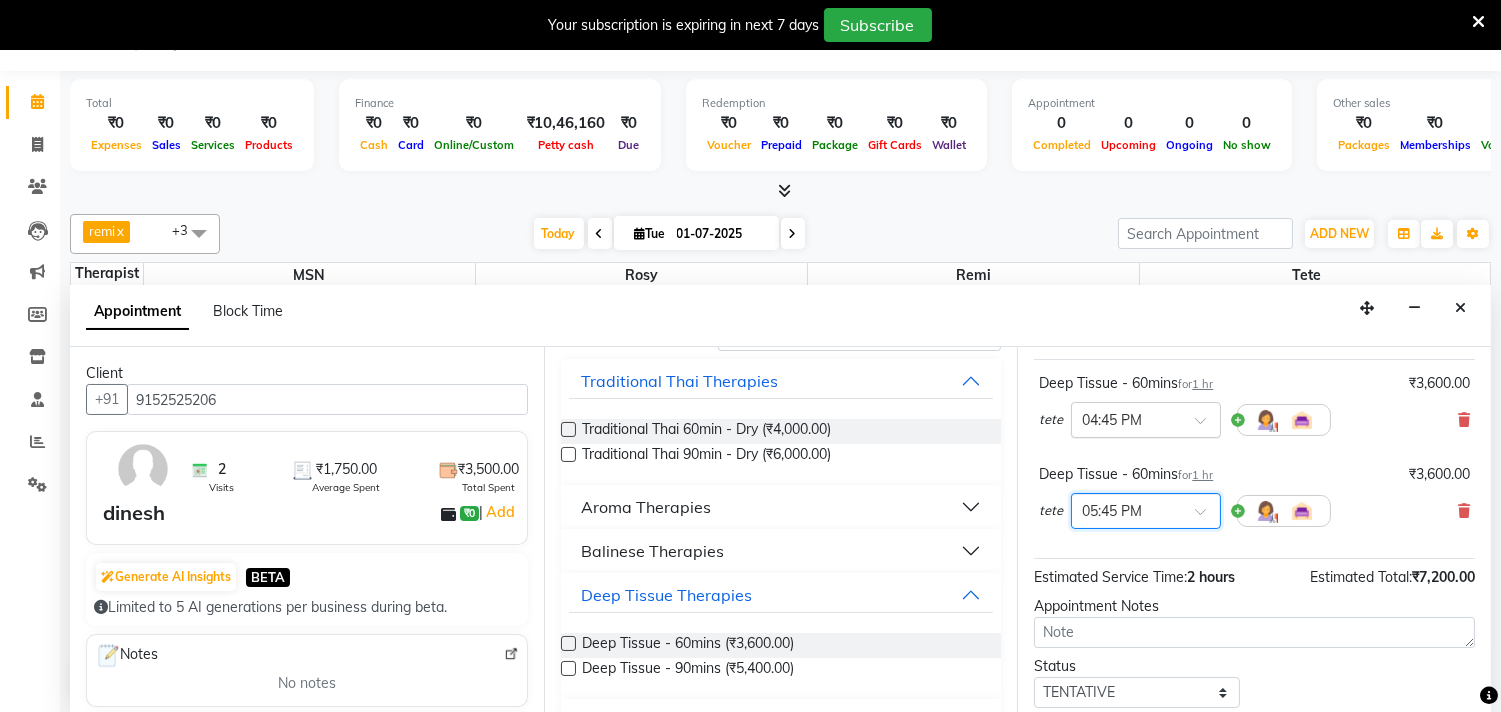 click at bounding box center (1146, 418) 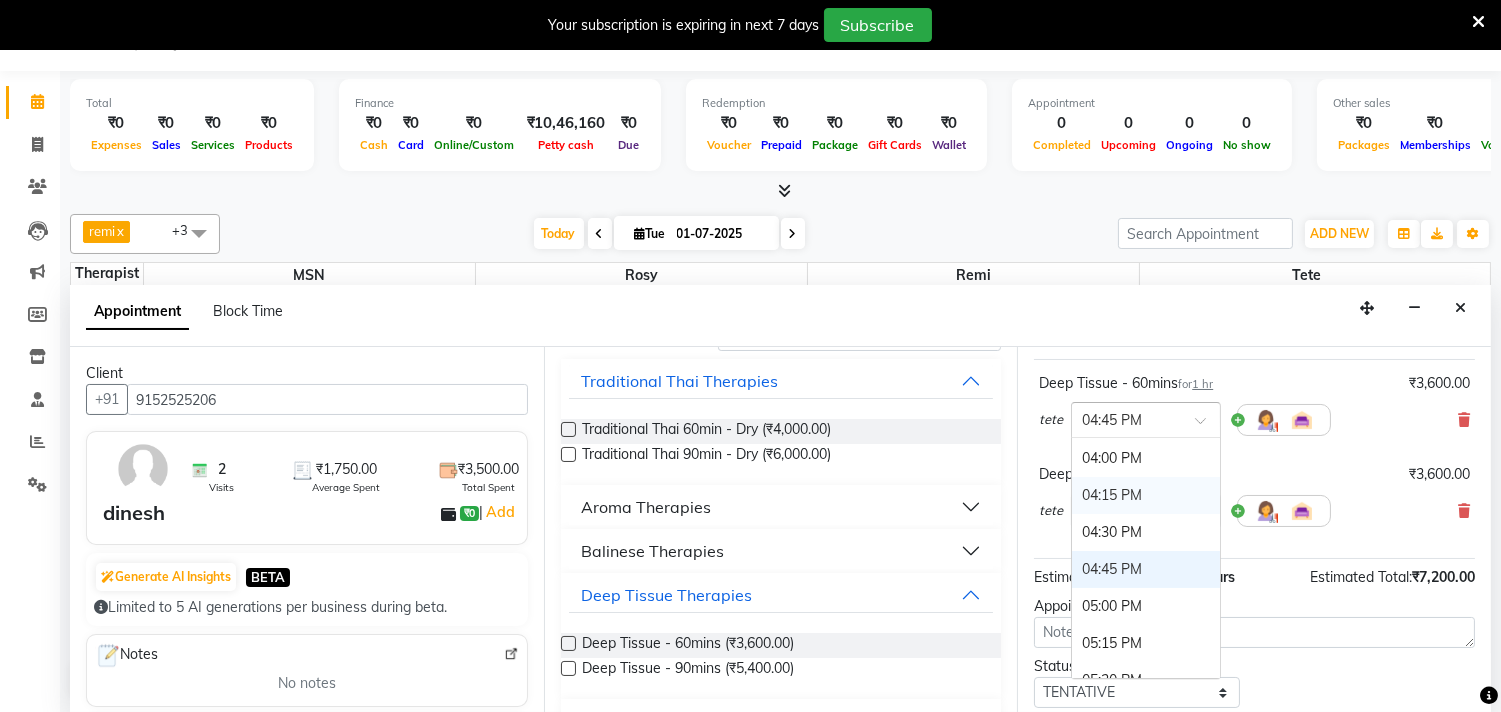 scroll, scrollTop: 850, scrollLeft: 0, axis: vertical 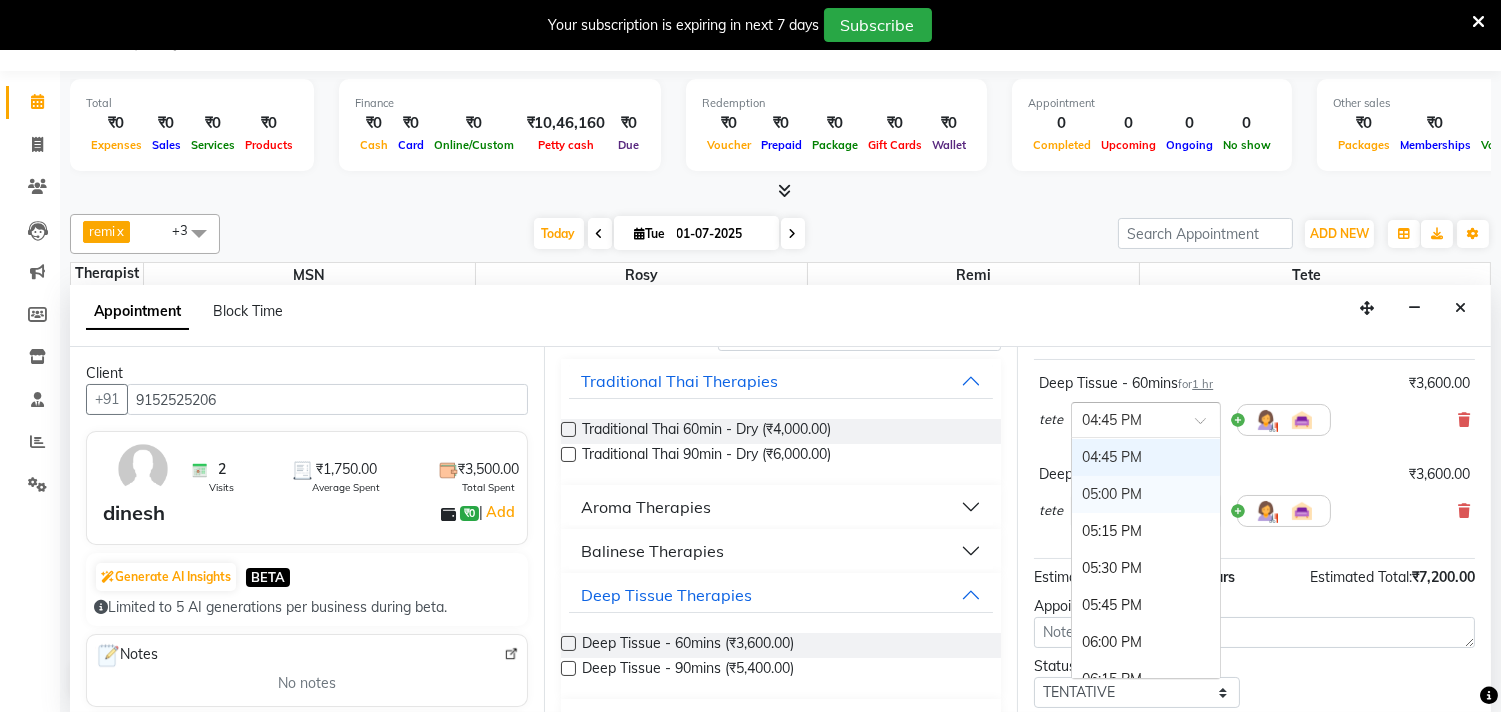 click at bounding box center [1207, 426] 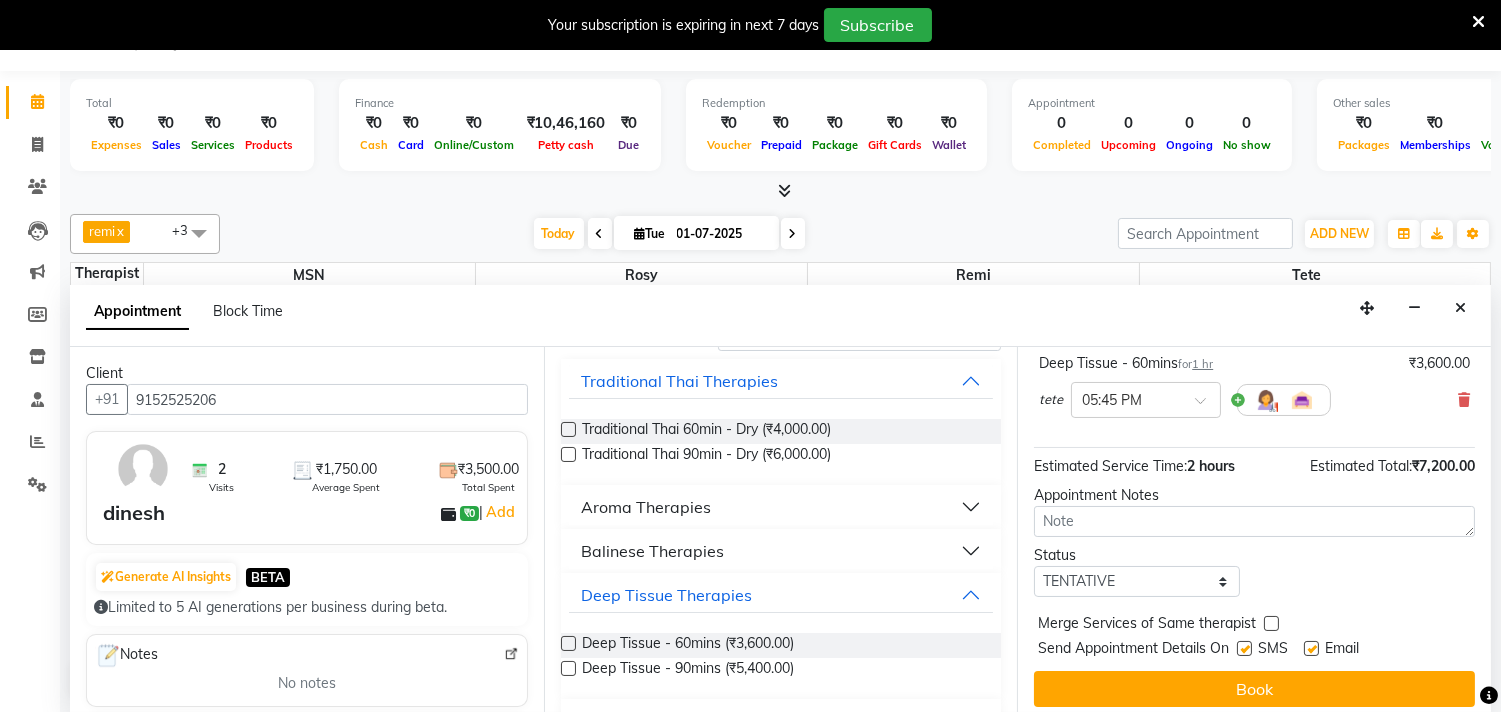 scroll, scrollTop: 251, scrollLeft: 0, axis: vertical 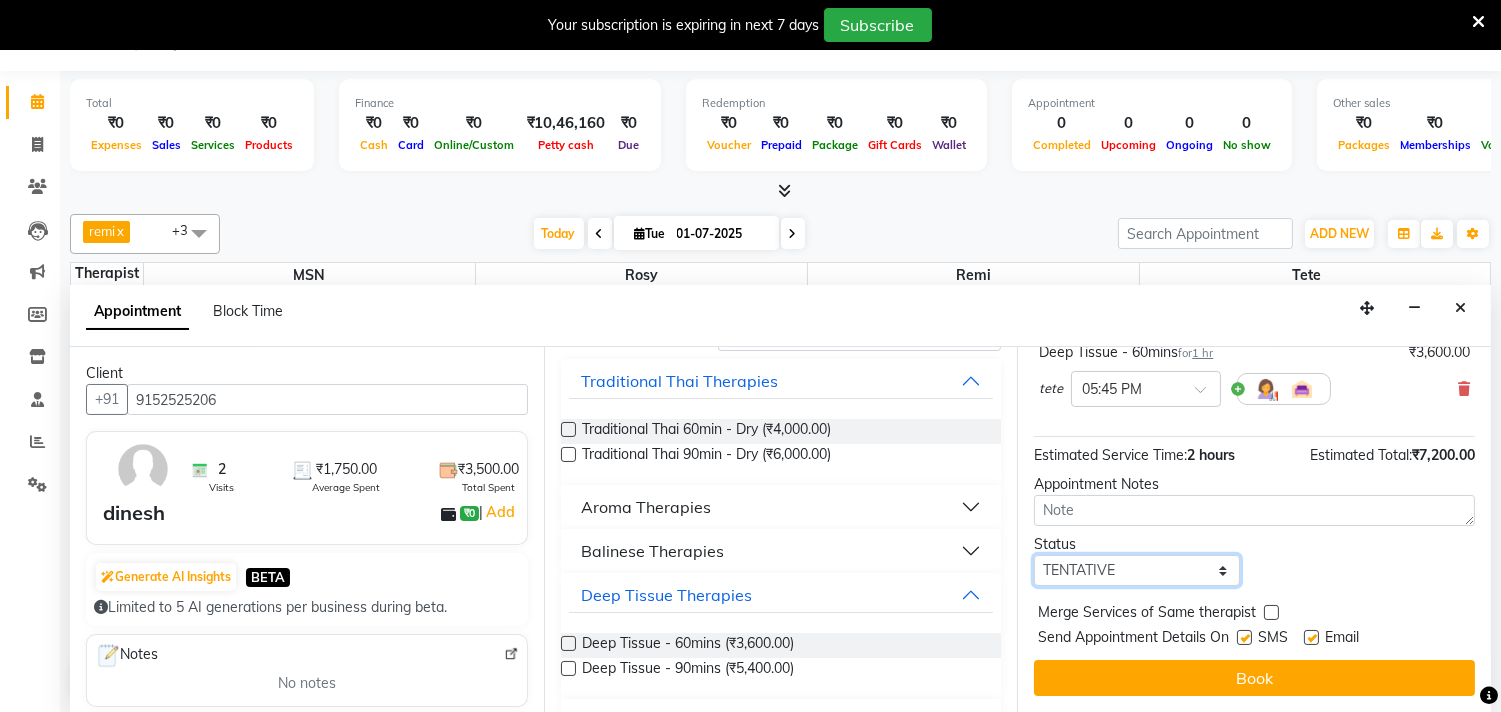 click on "Select TENTATIVE CONFIRM CHECK-IN UPCOMING" at bounding box center [1136, 570] 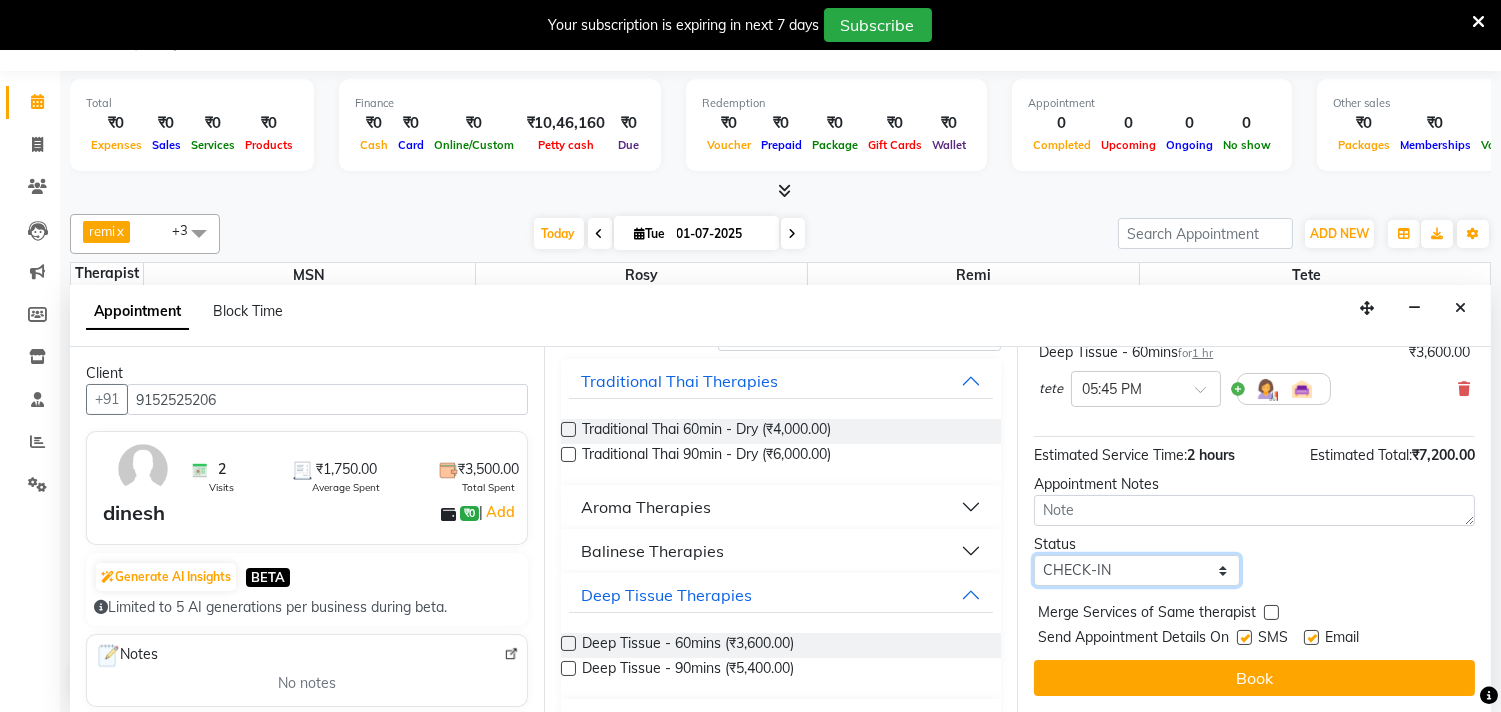 click on "Select TENTATIVE CONFIRM CHECK-IN UPCOMING" at bounding box center (1136, 570) 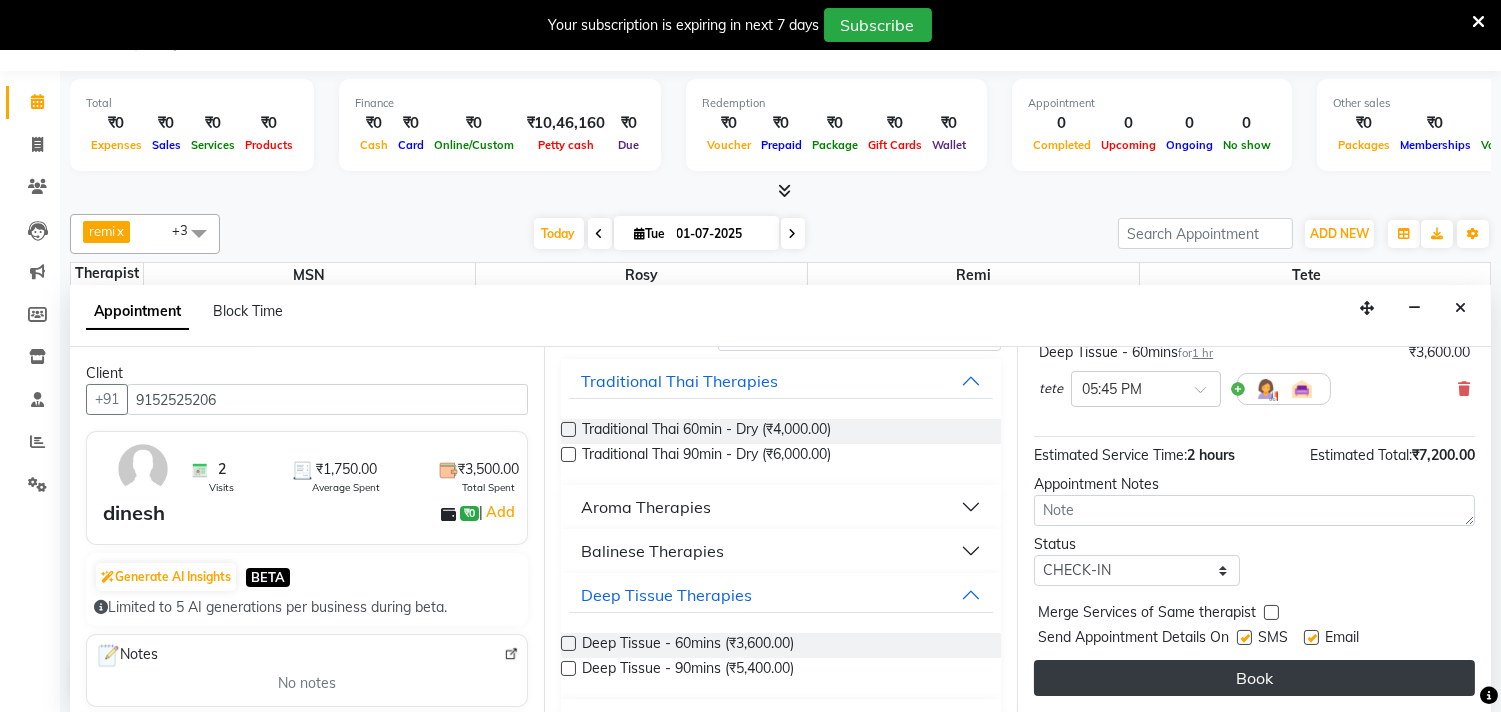 click on "Book" at bounding box center [1254, 678] 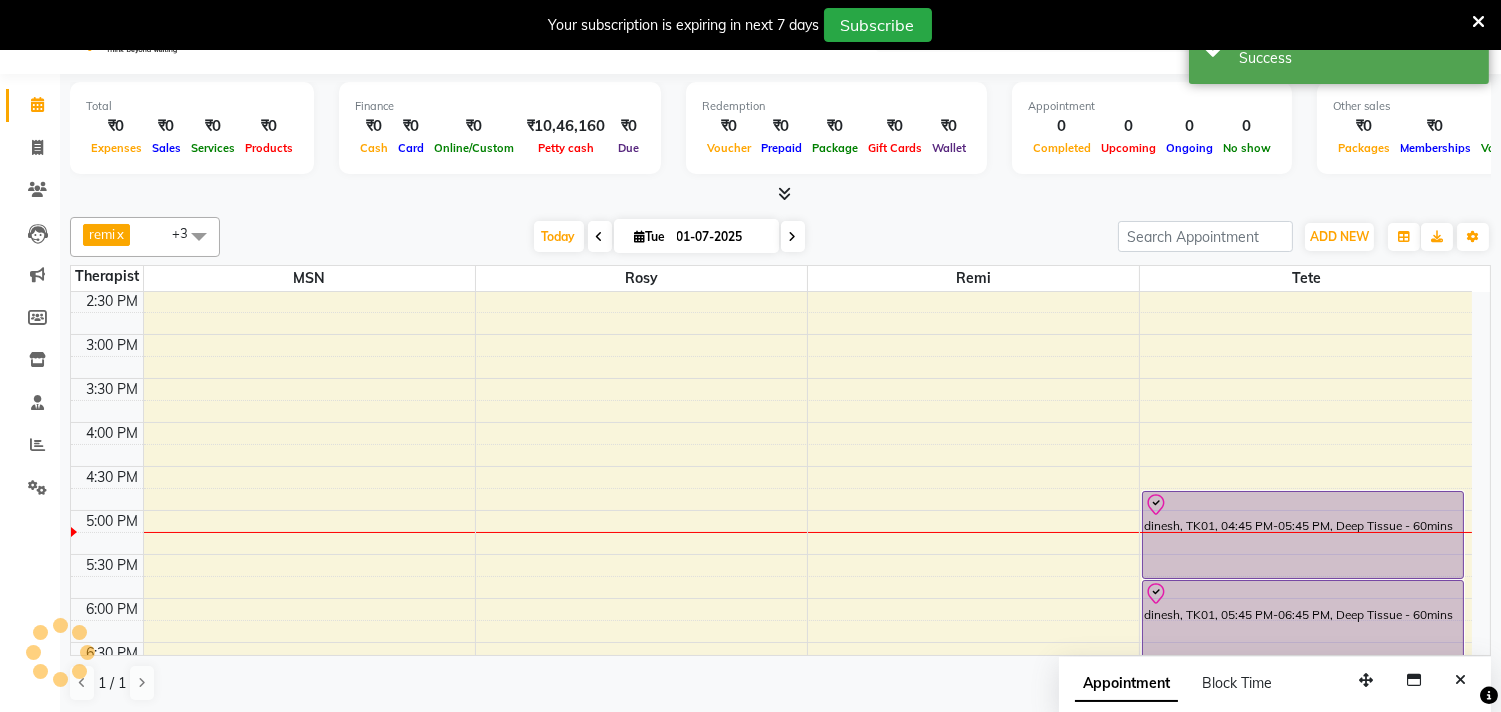 scroll, scrollTop: 0, scrollLeft: 0, axis: both 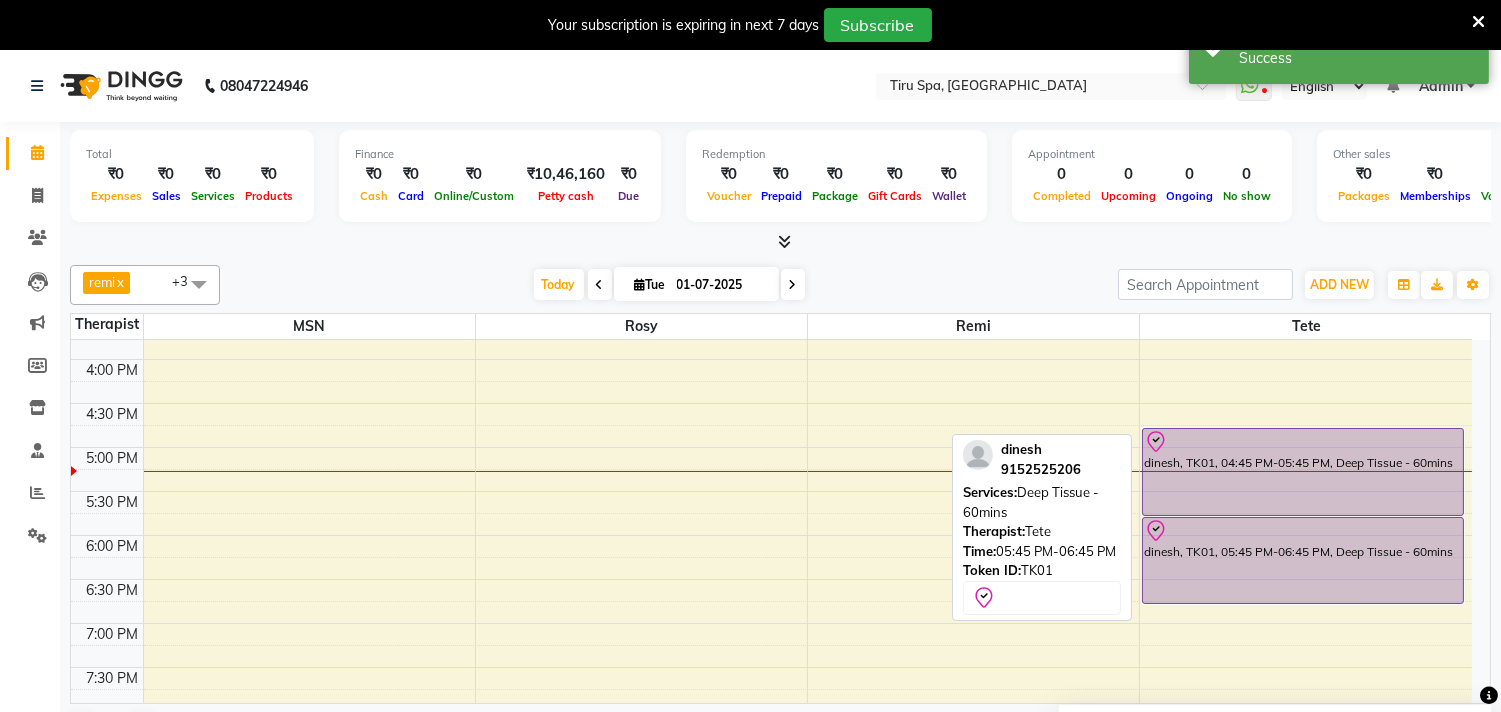 drag, startPoint x: 1244, startPoint y: 518, endPoint x: 1251, endPoint y: 536, distance: 19.313208 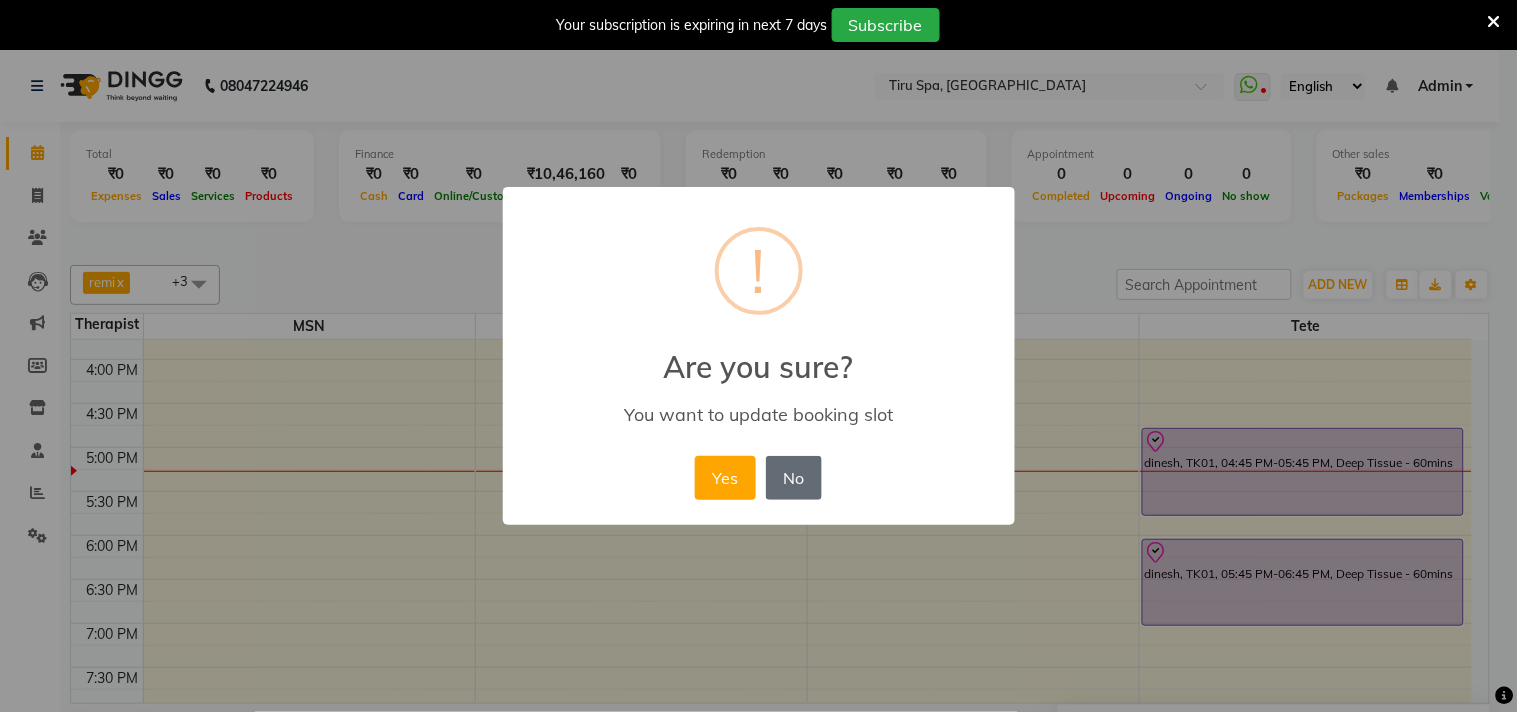 click on "No" at bounding box center (794, 478) 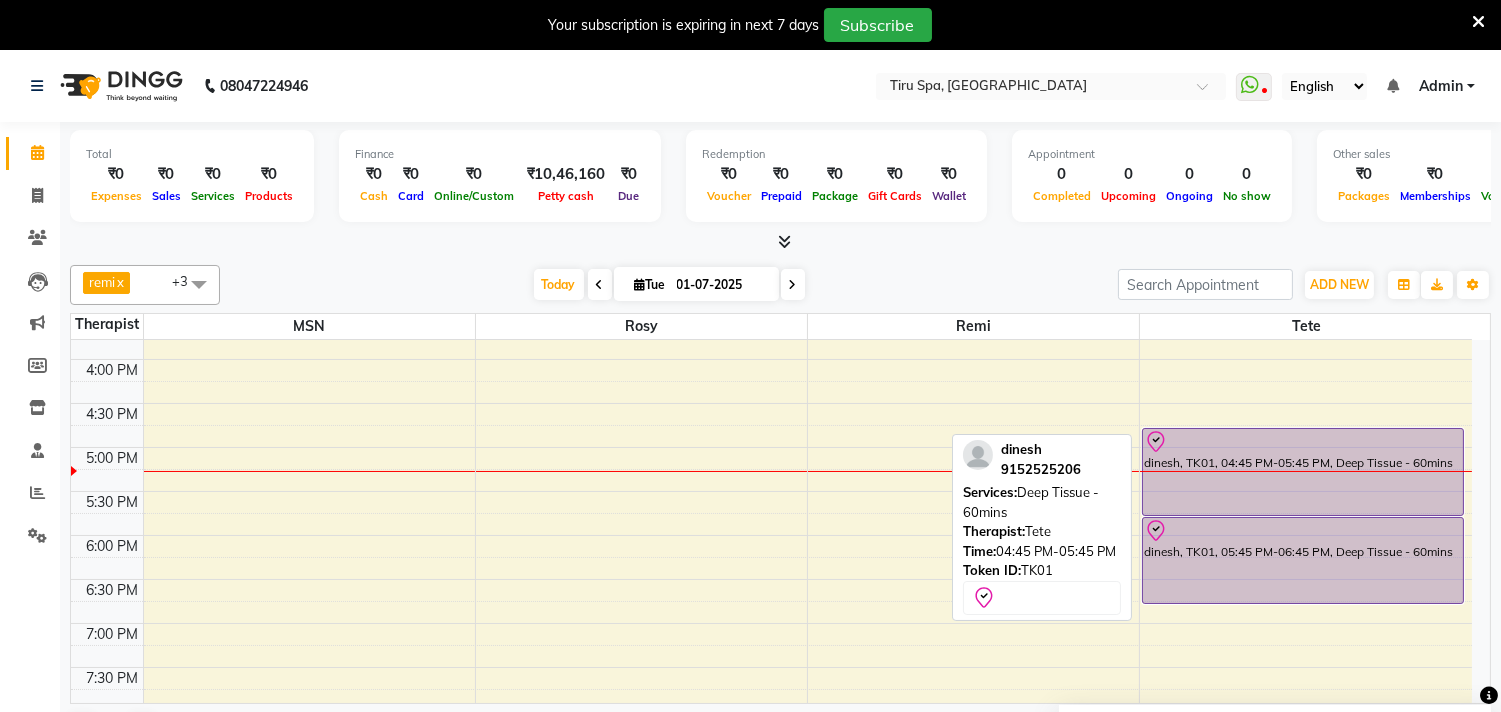 click on "dinesh, TK01, 04:45 PM-05:45 PM, Deep Tissue - 60mins" at bounding box center (1302, 472) 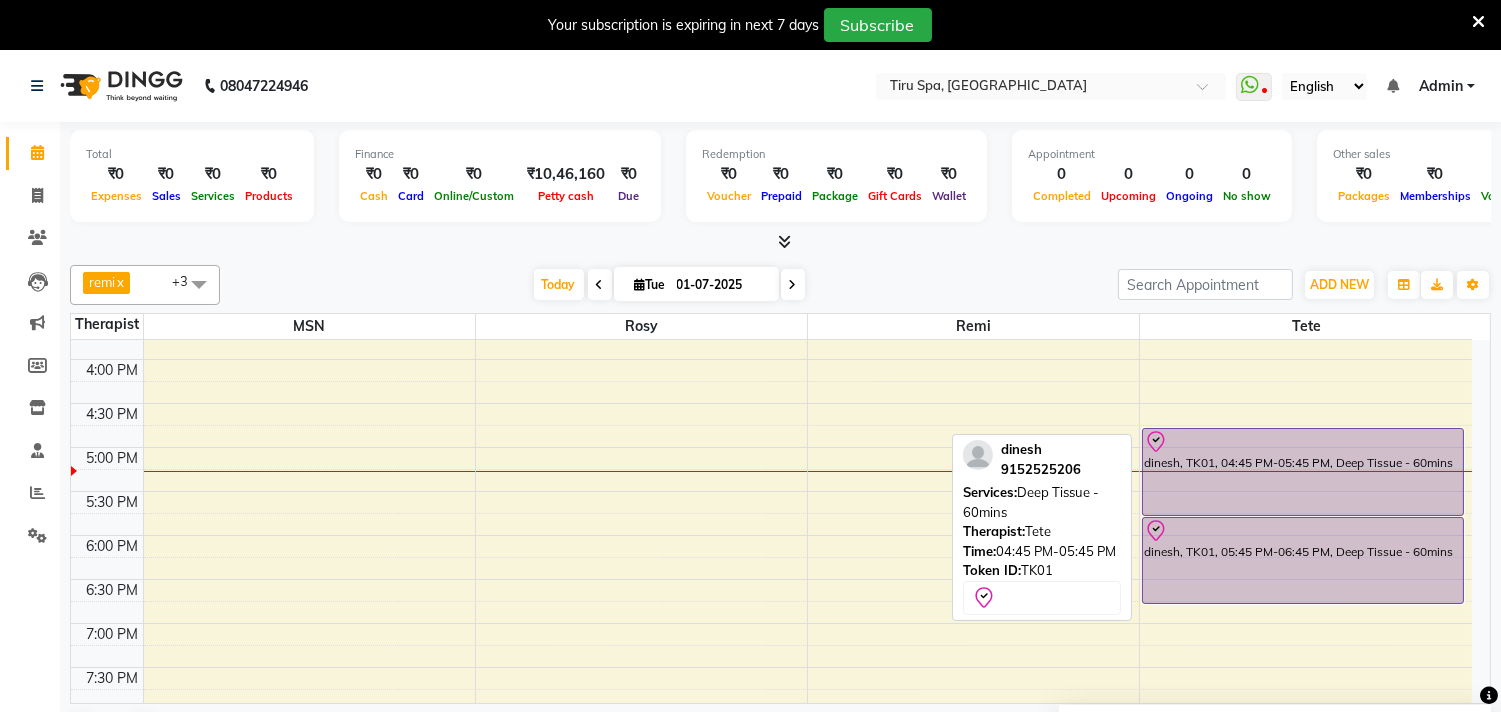 click on "dinesh, TK01, 04:45 PM-05:45 PM, Deep Tissue - 60mins" at bounding box center [1302, 472] 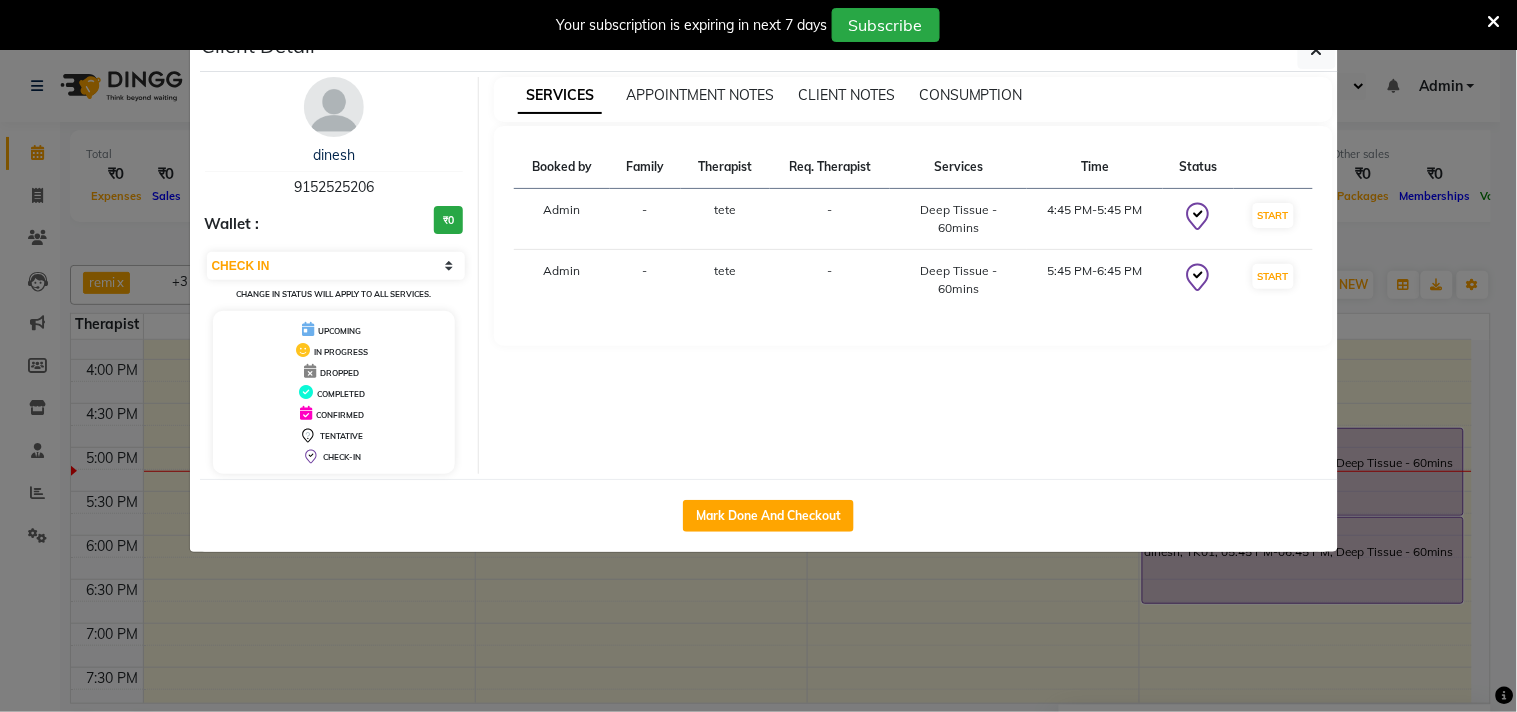 click on "4:45 PM-5:45 PM" at bounding box center (1095, 219) 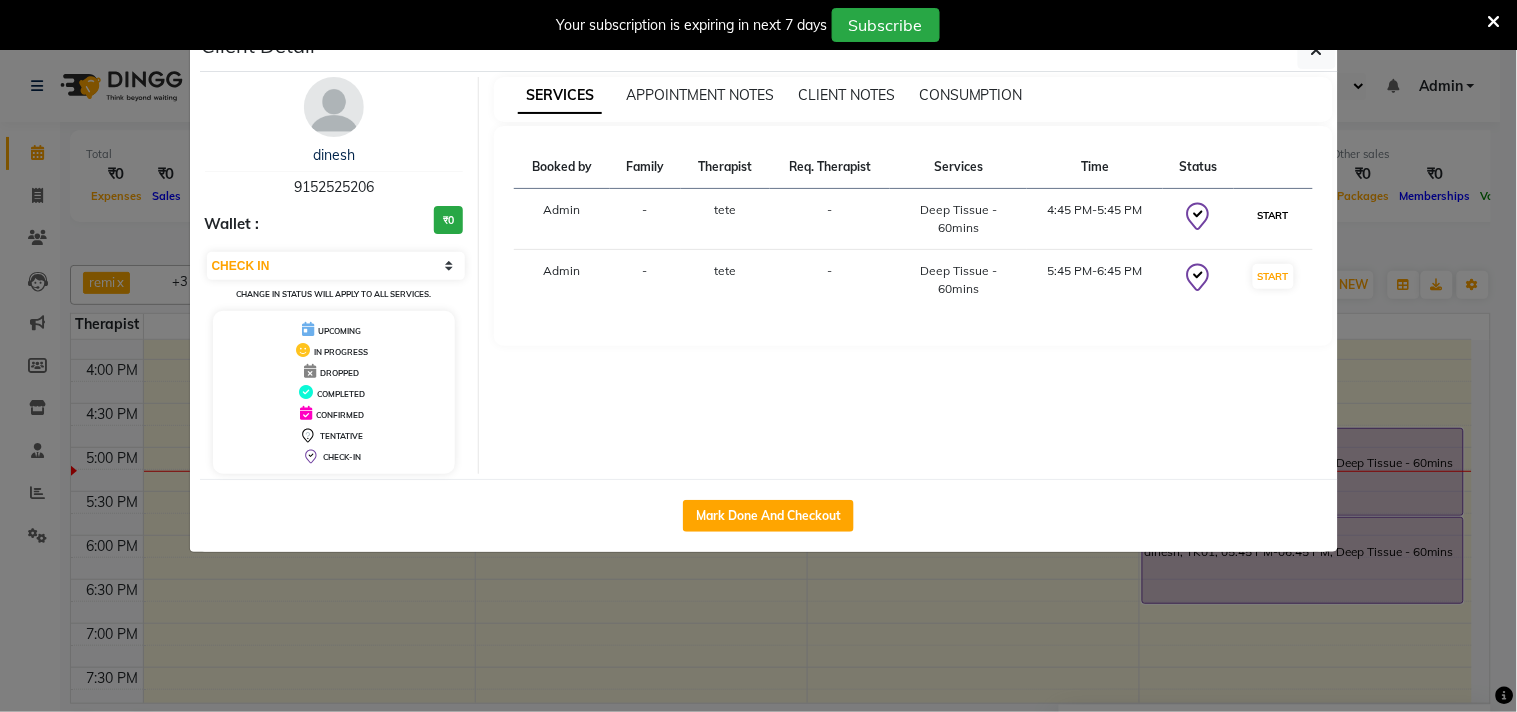 click on "START" at bounding box center (1273, 215) 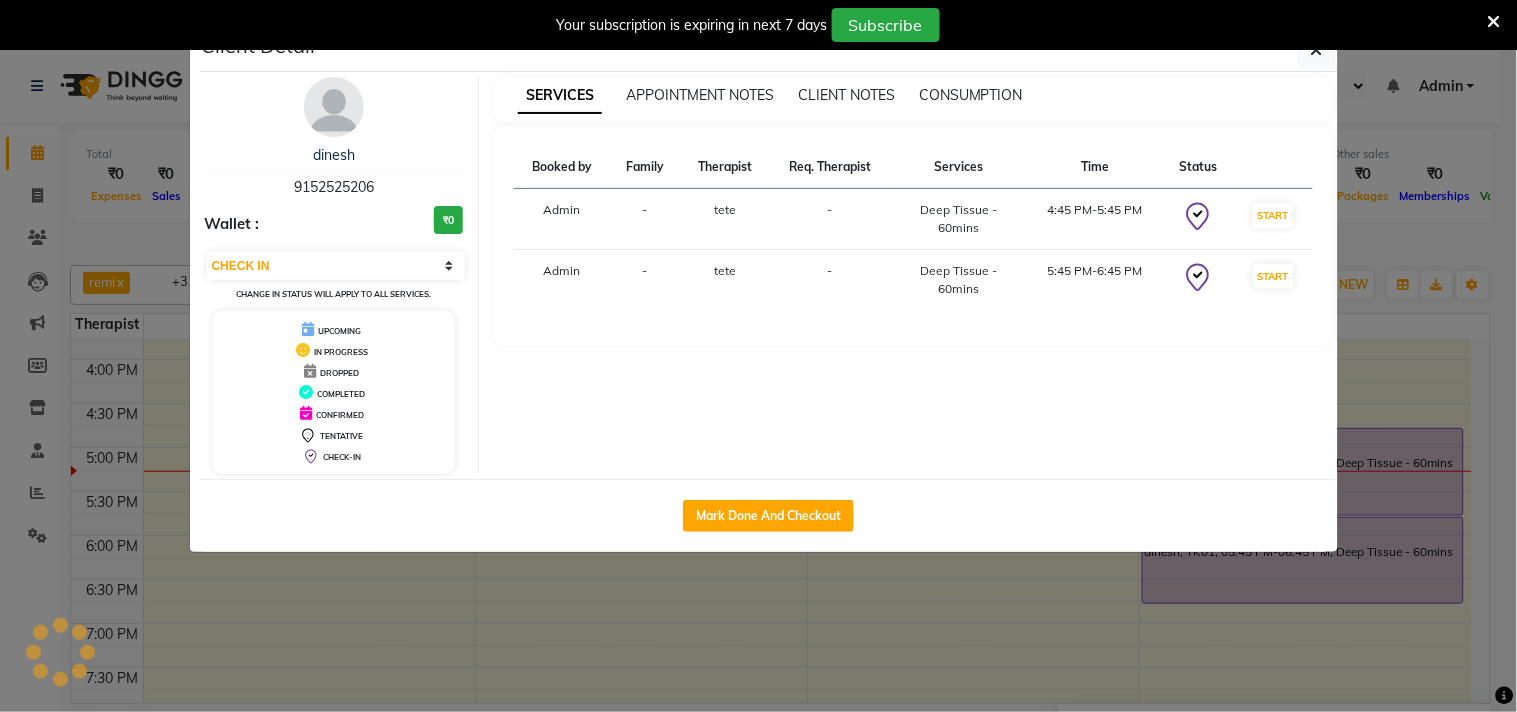 select on "select" 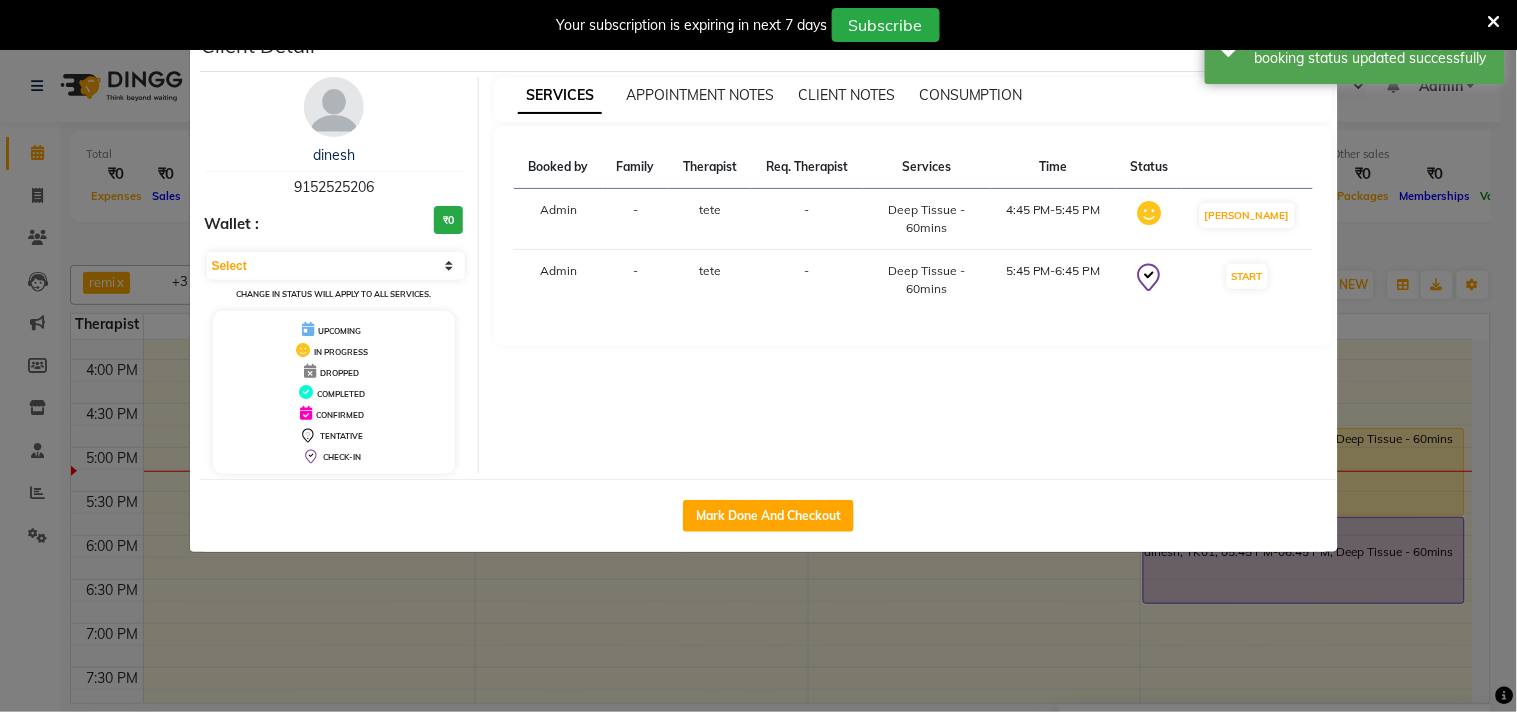 drag, startPoint x: 1168, startPoint y: 201, endPoint x: 1207, endPoint y: 211, distance: 40.261642 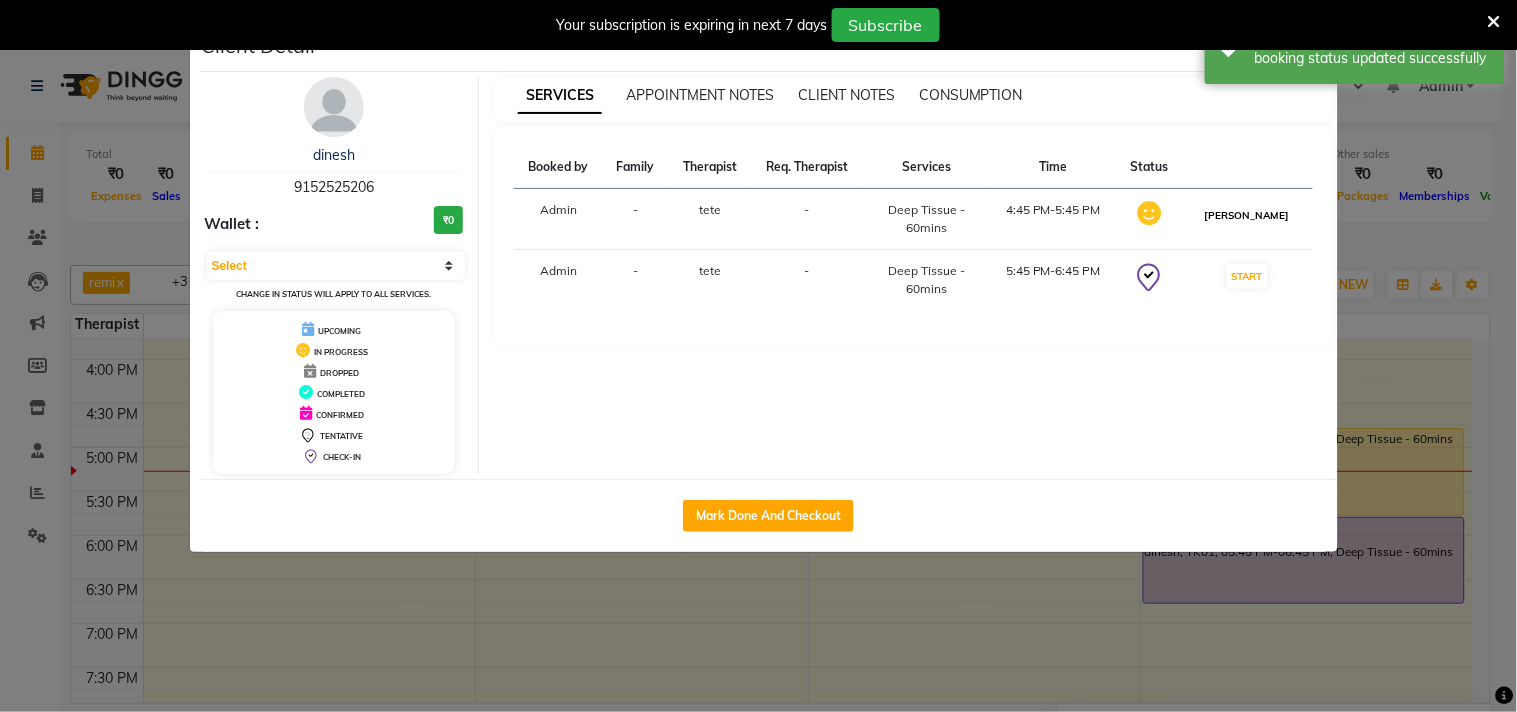 click on "[PERSON_NAME]" at bounding box center (1247, 215) 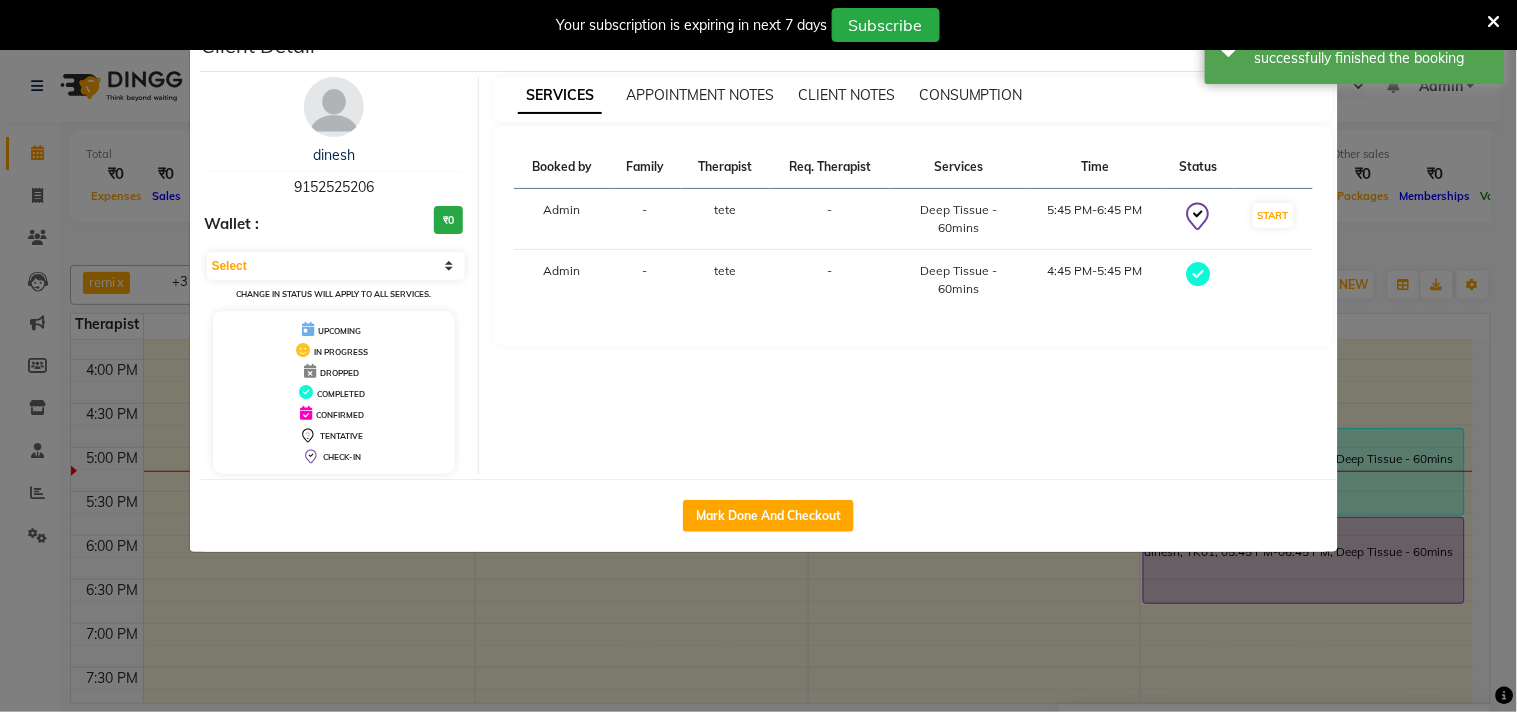 drag, startPoint x: 917, startPoint y: 405, endPoint x: 878, endPoint y: 494, distance: 97.16995 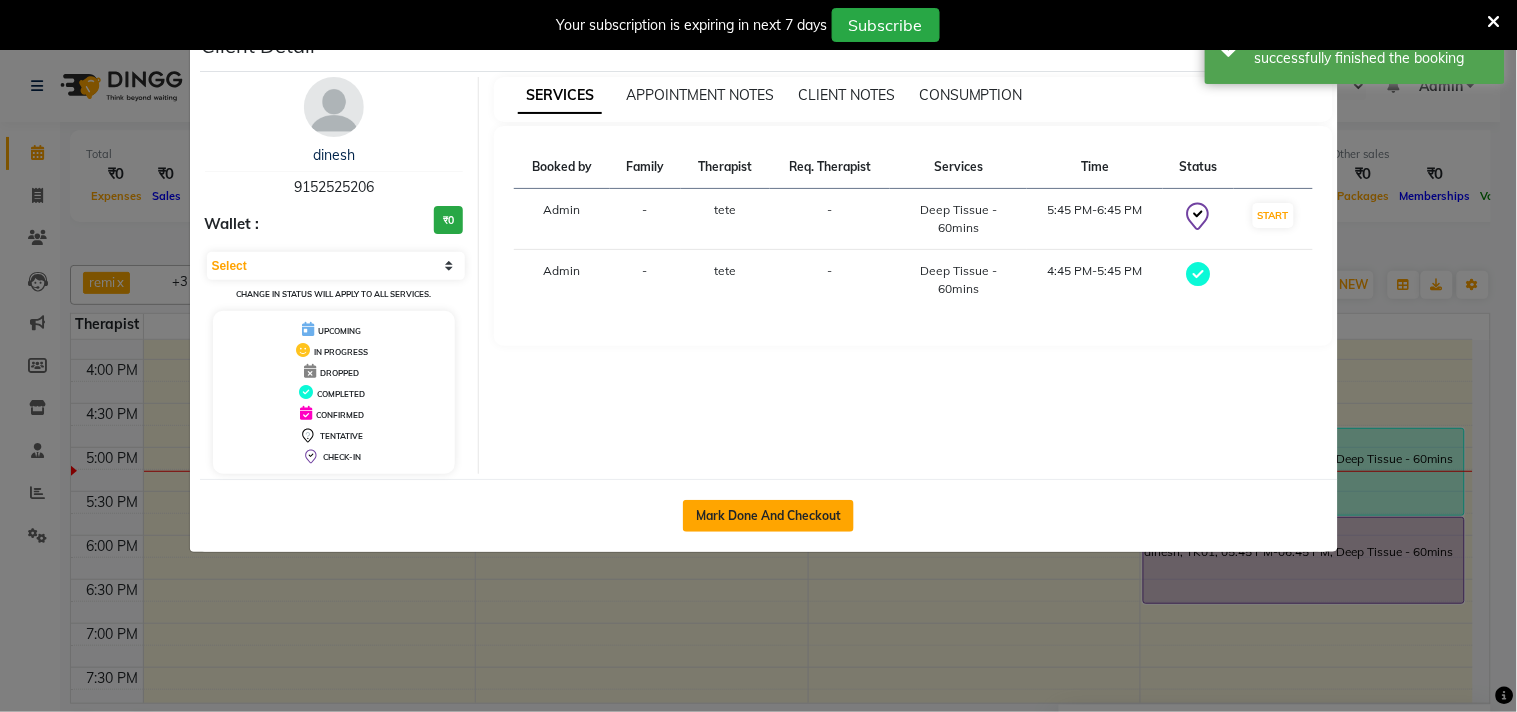 click on "Mark Done And Checkout" 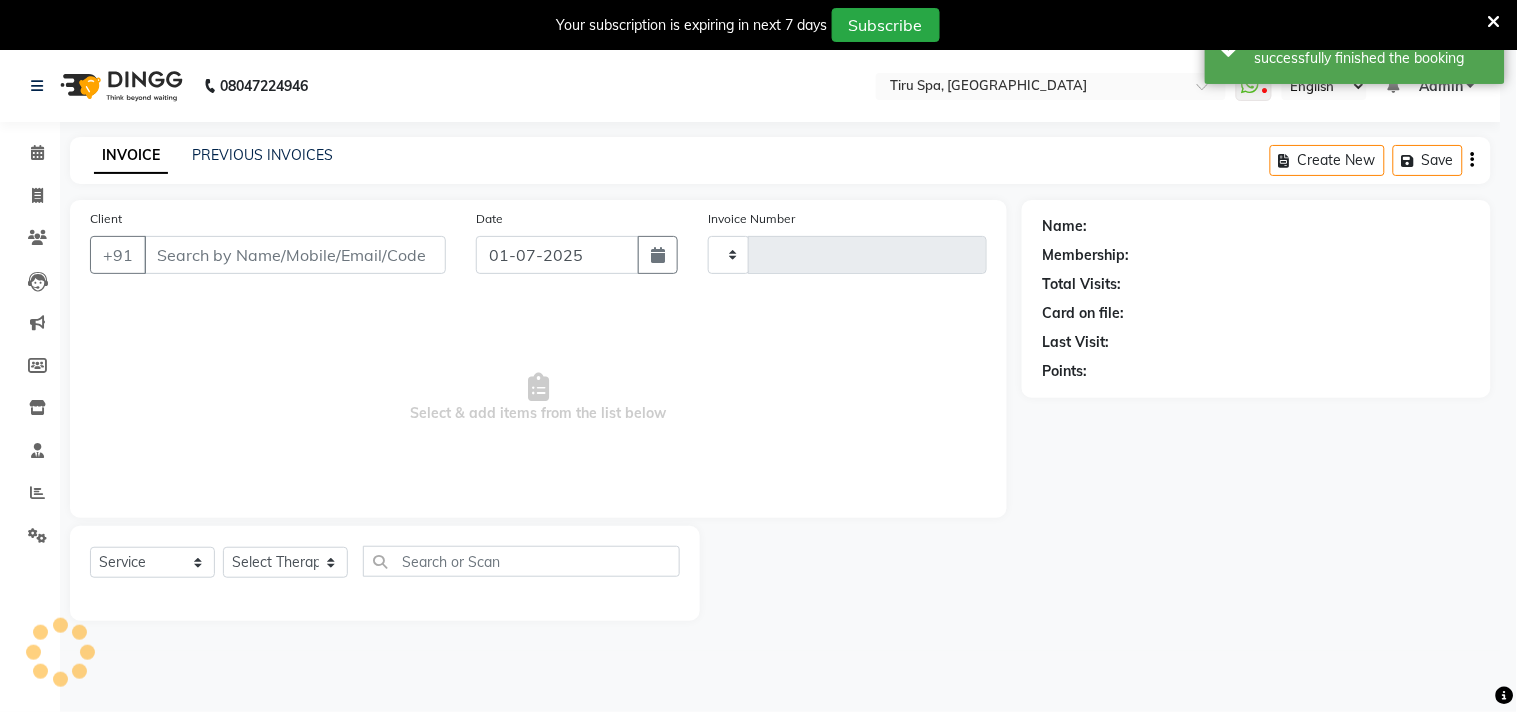 type on "0210" 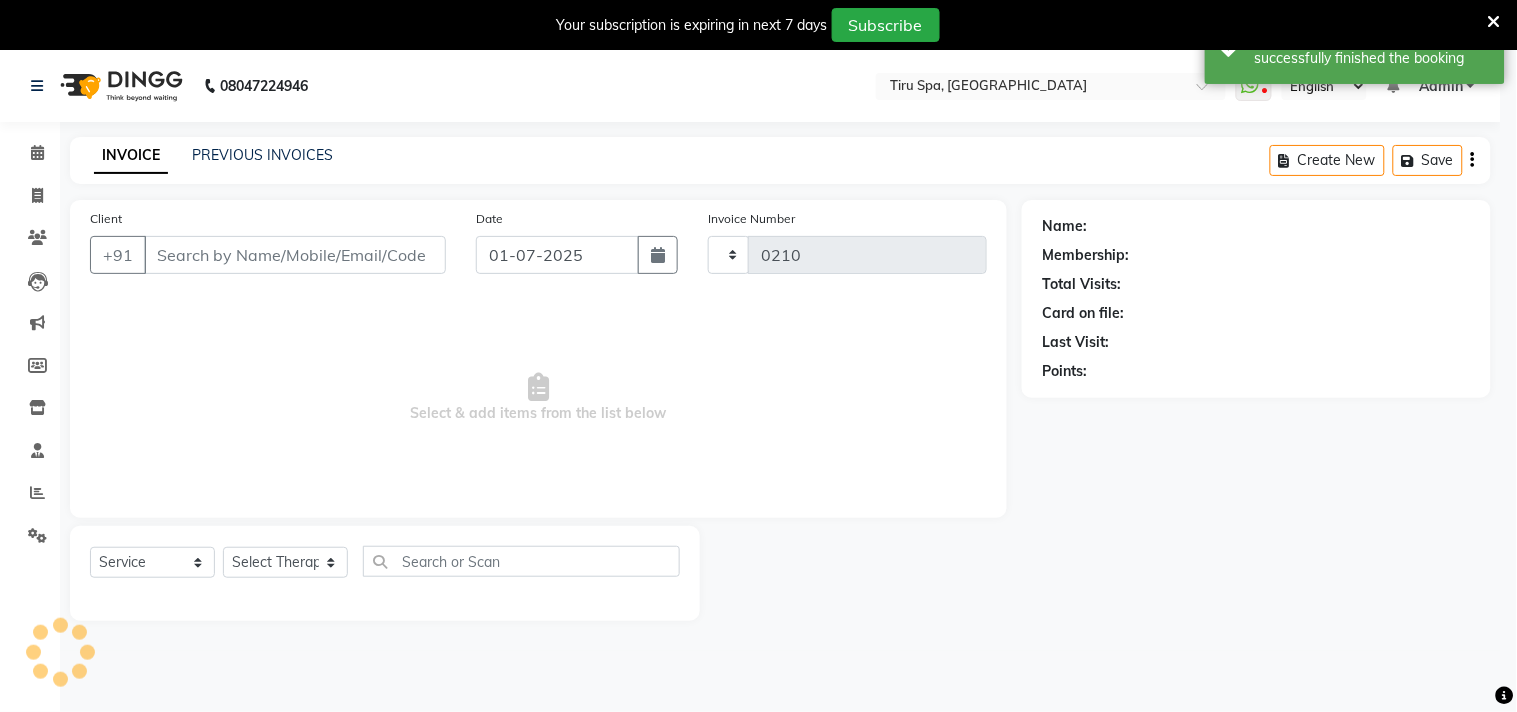 select on "722" 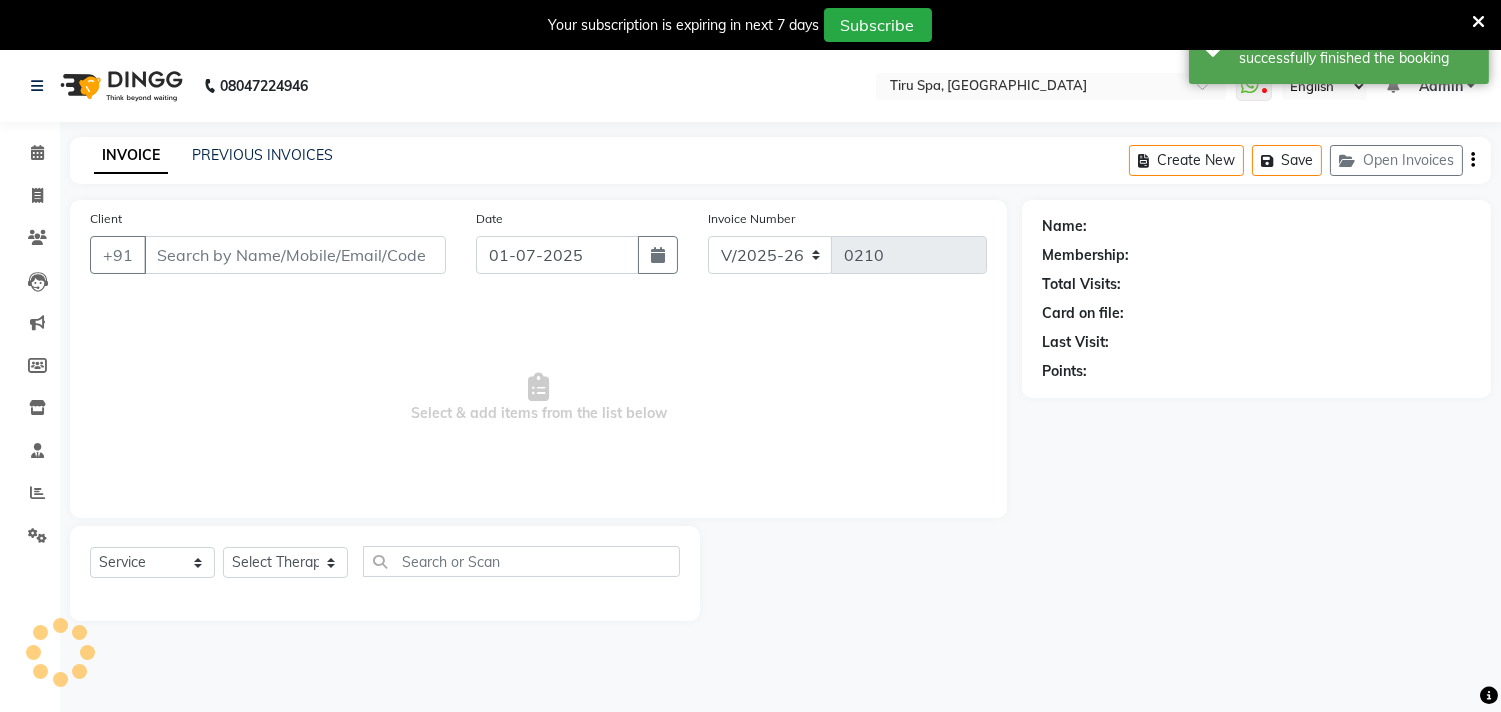 type on "9152525206" 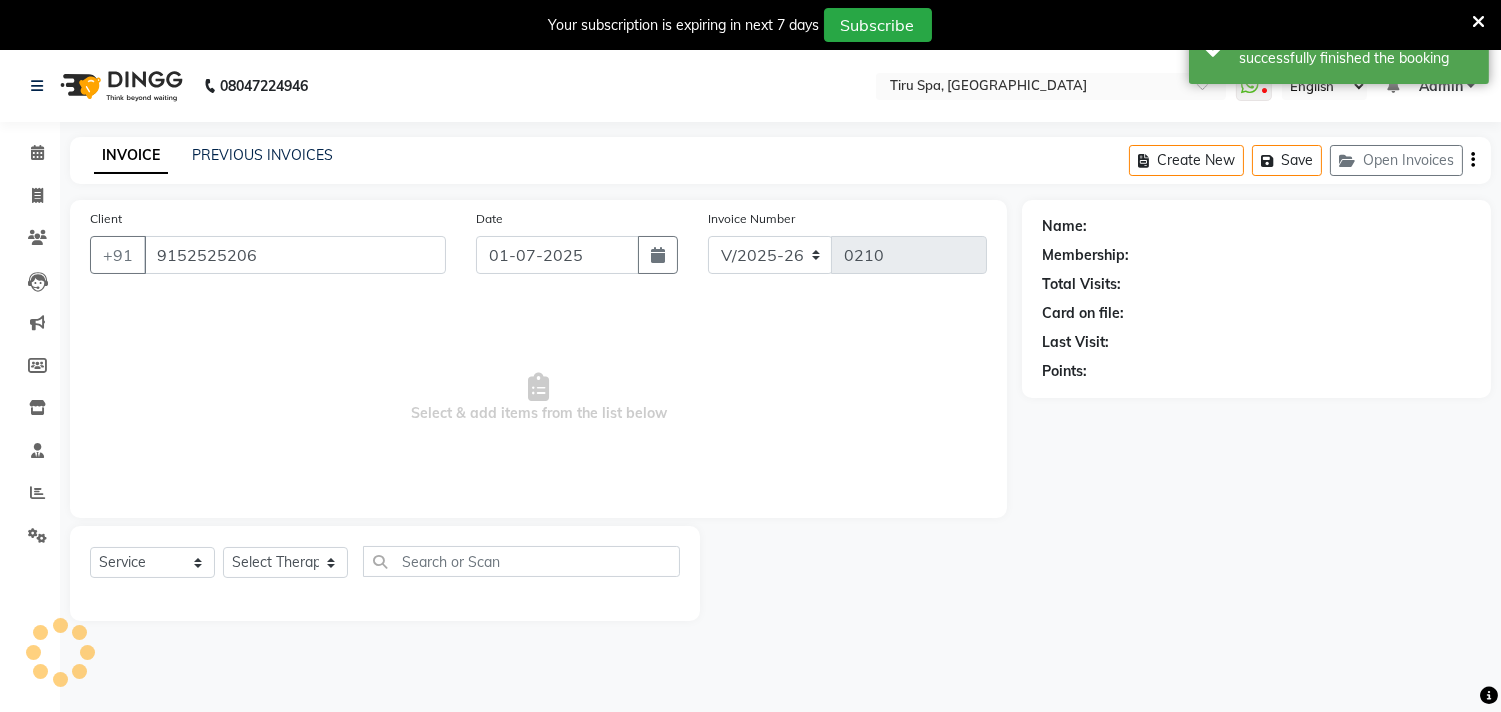 select on "69855" 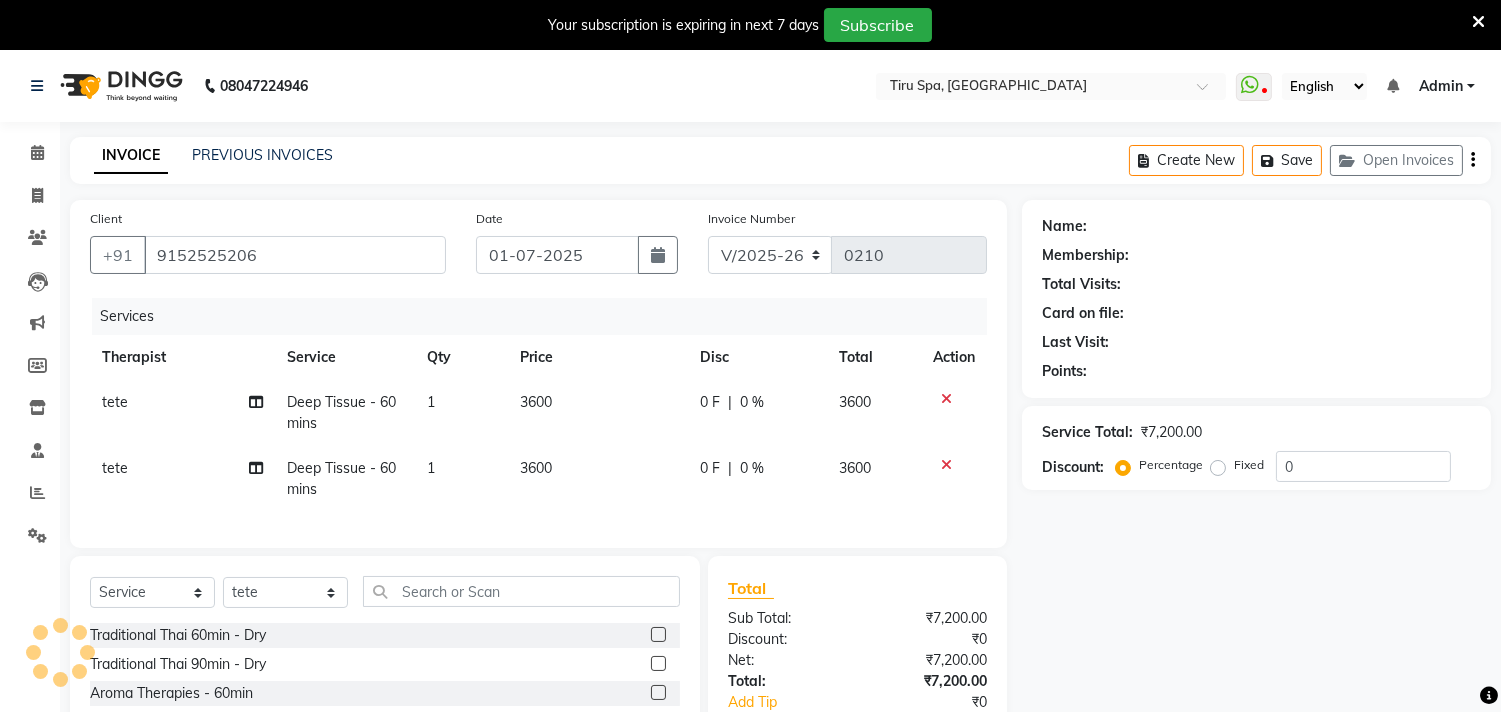 select on "1: Object" 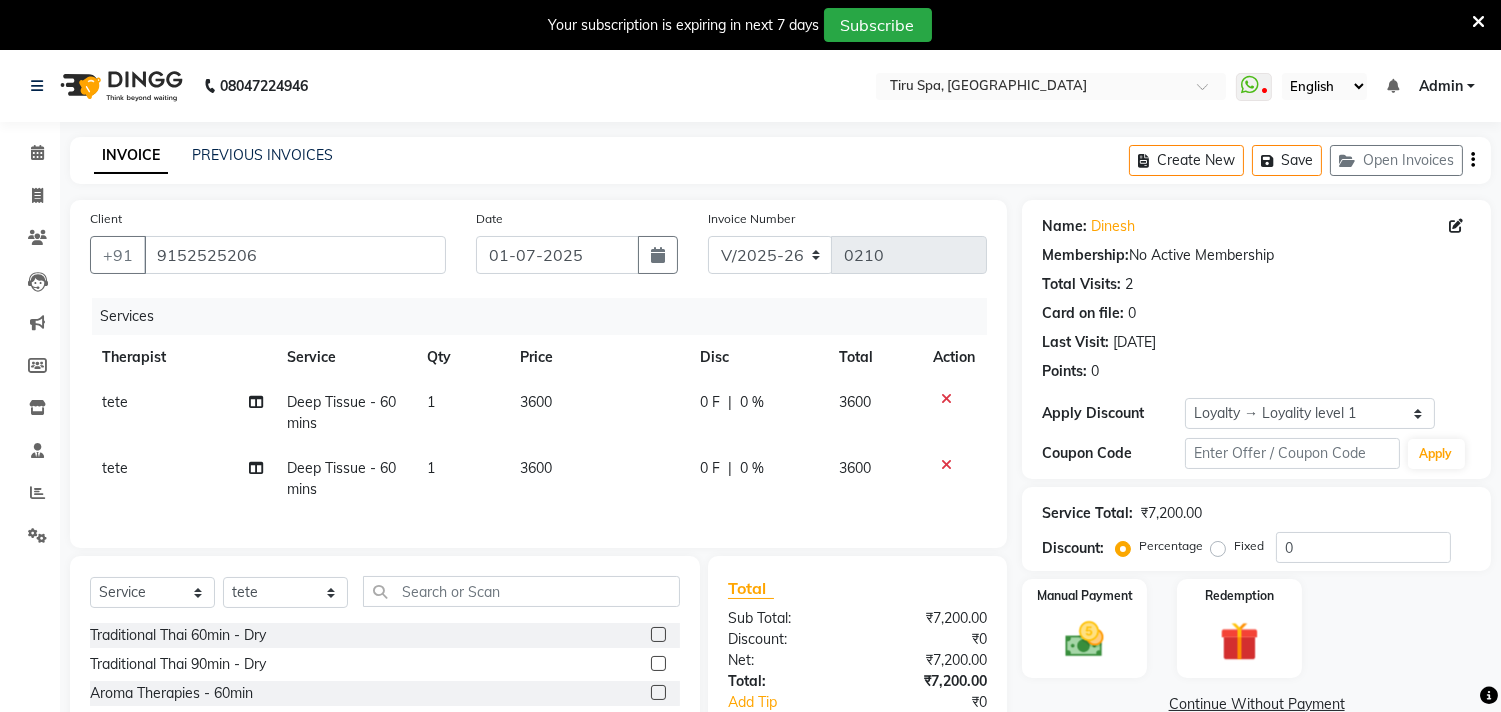 scroll, scrollTop: 185, scrollLeft: 0, axis: vertical 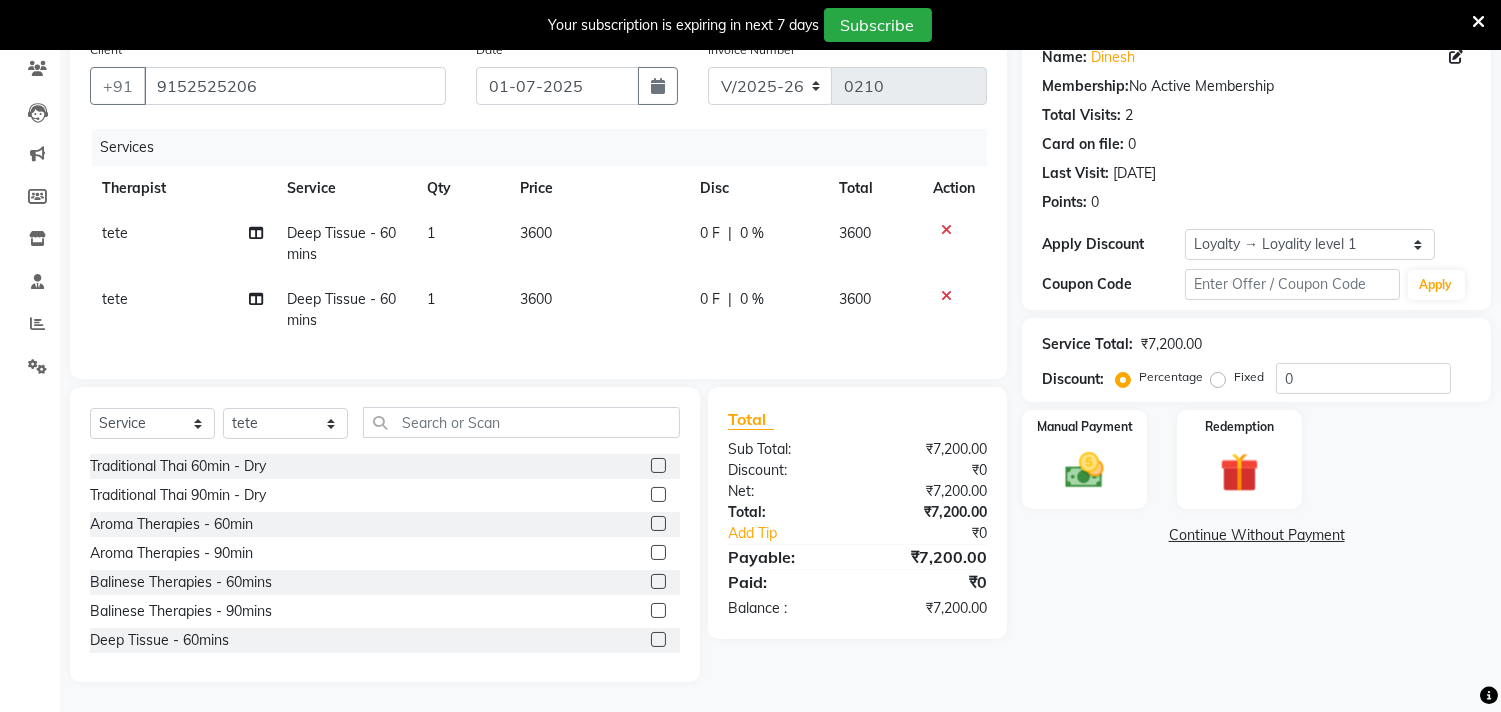 click 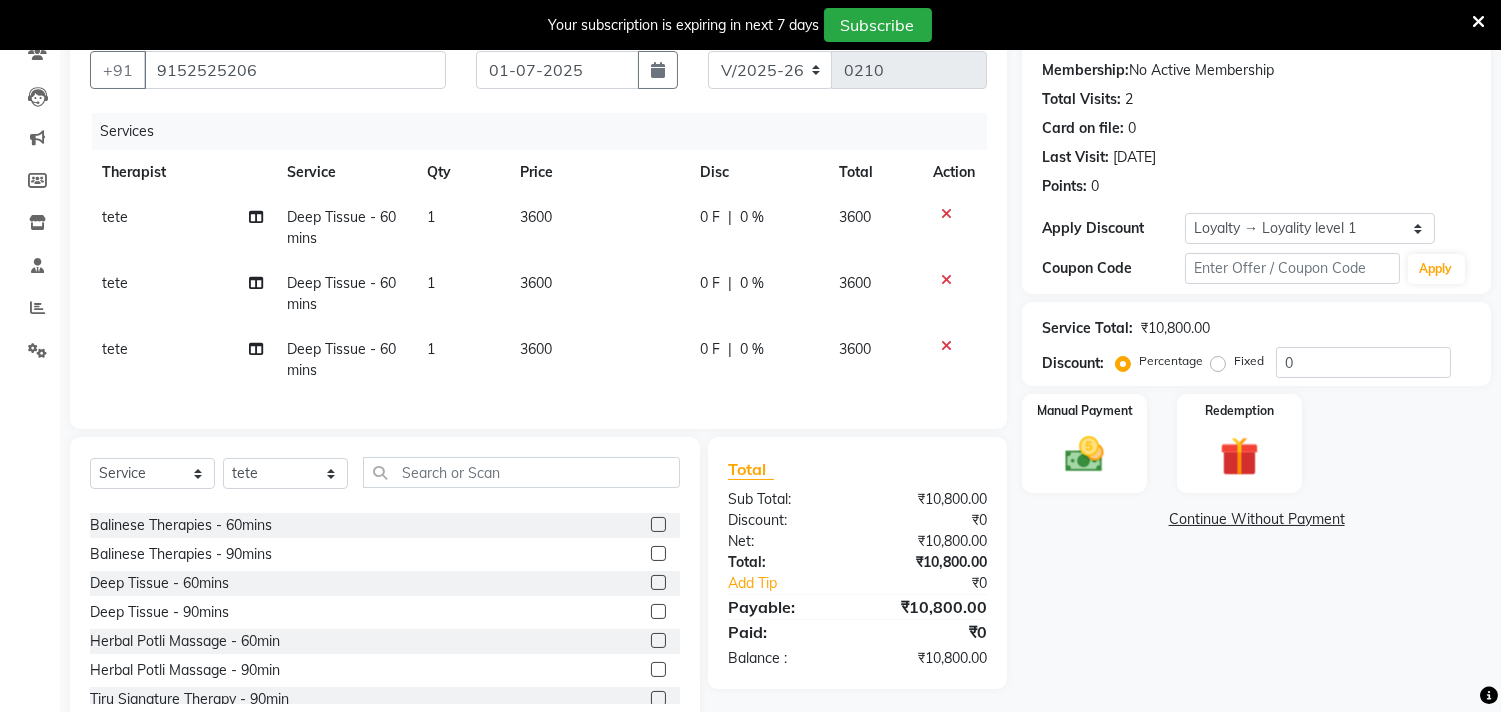 scroll, scrollTop: 111, scrollLeft: 0, axis: vertical 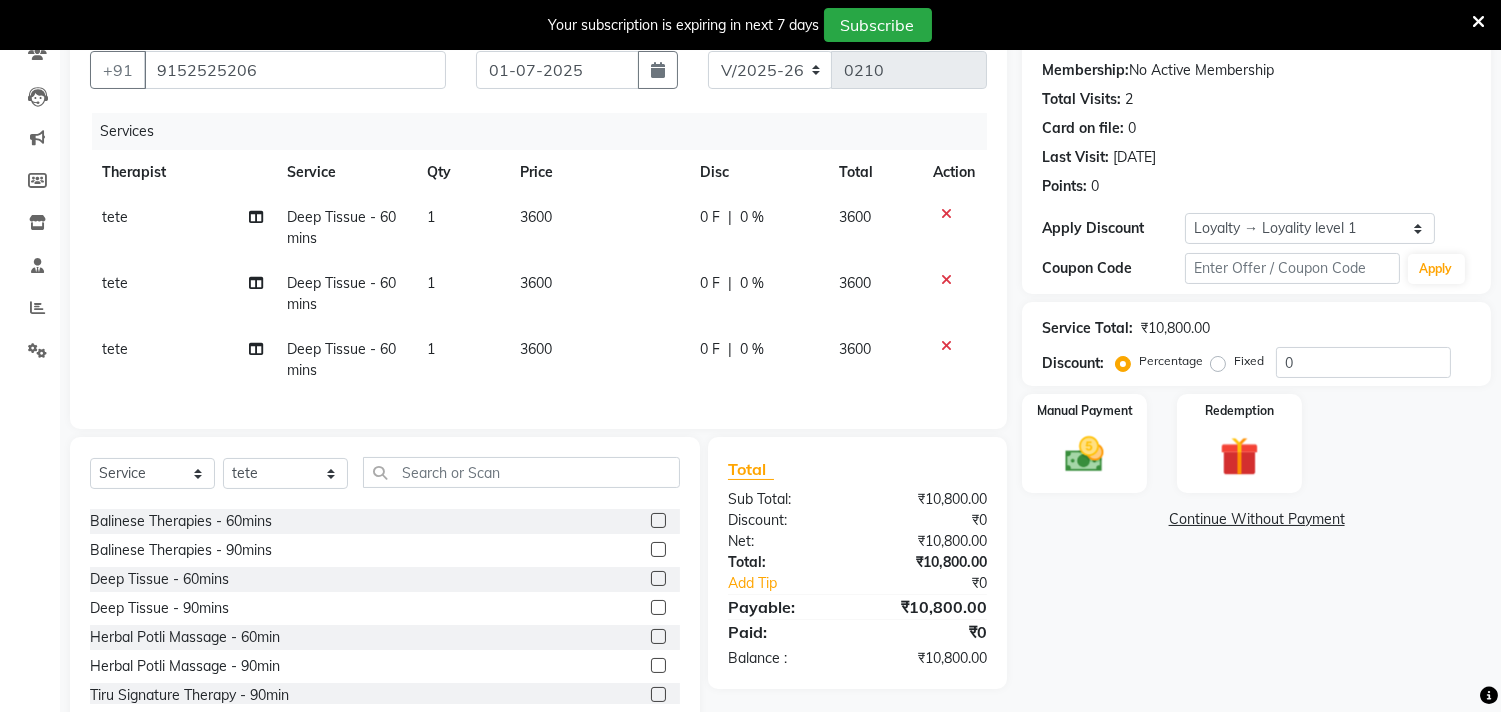 click 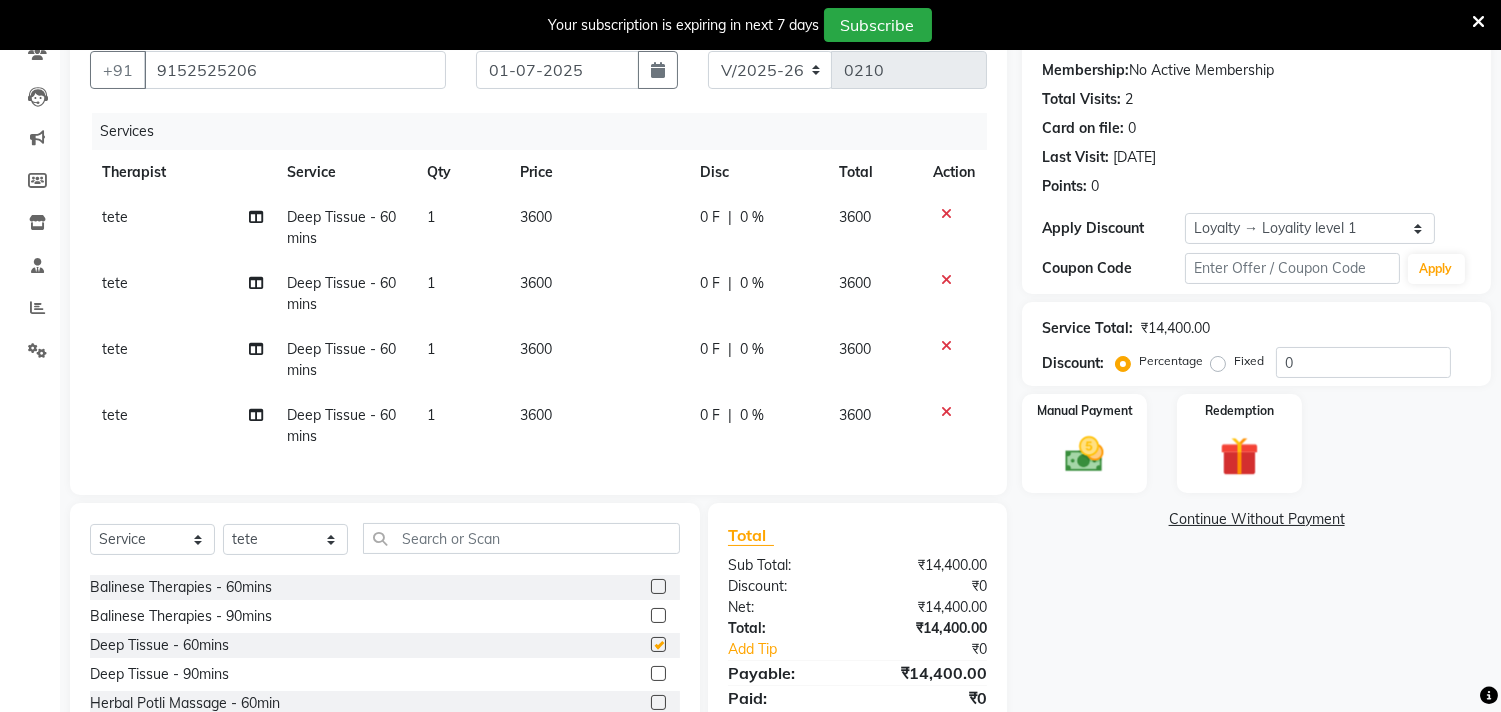 checkbox on "false" 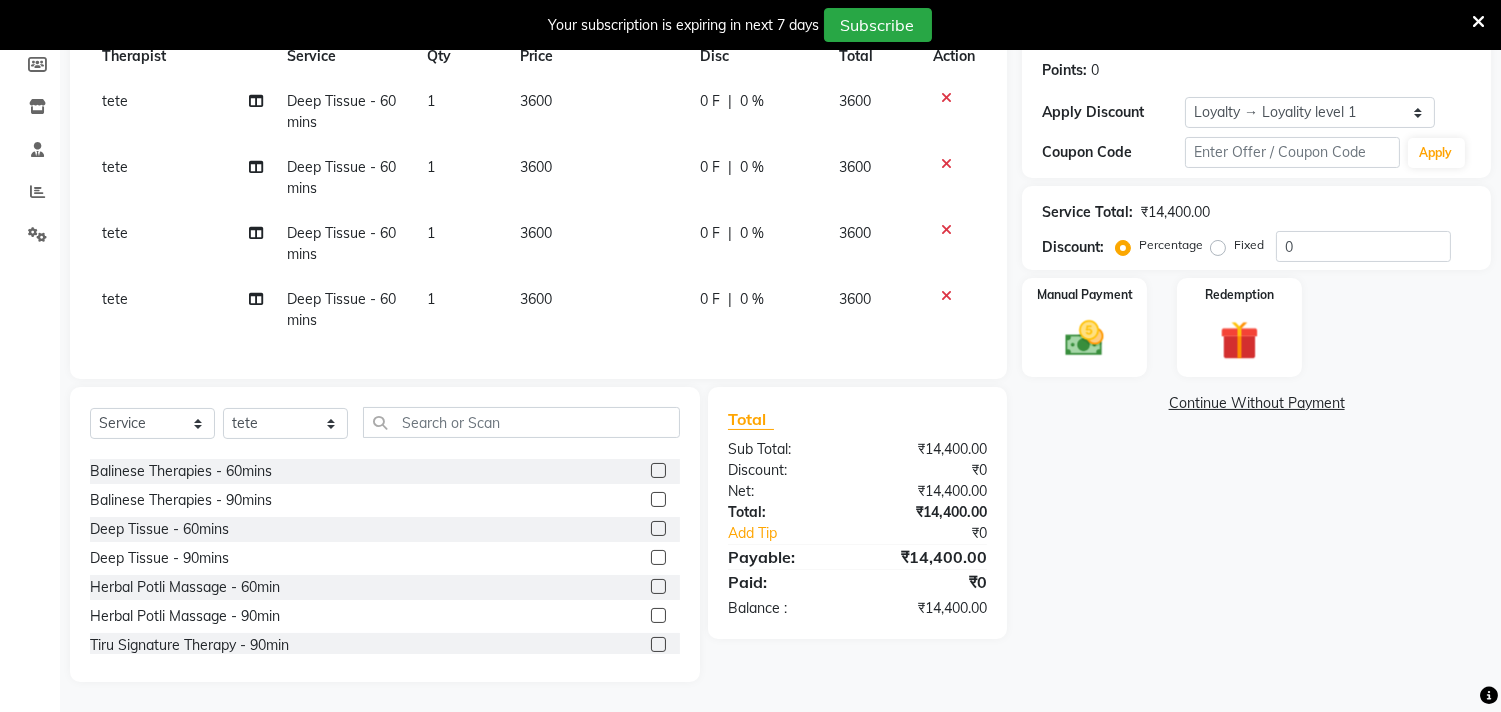 scroll, scrollTop: 206, scrollLeft: 0, axis: vertical 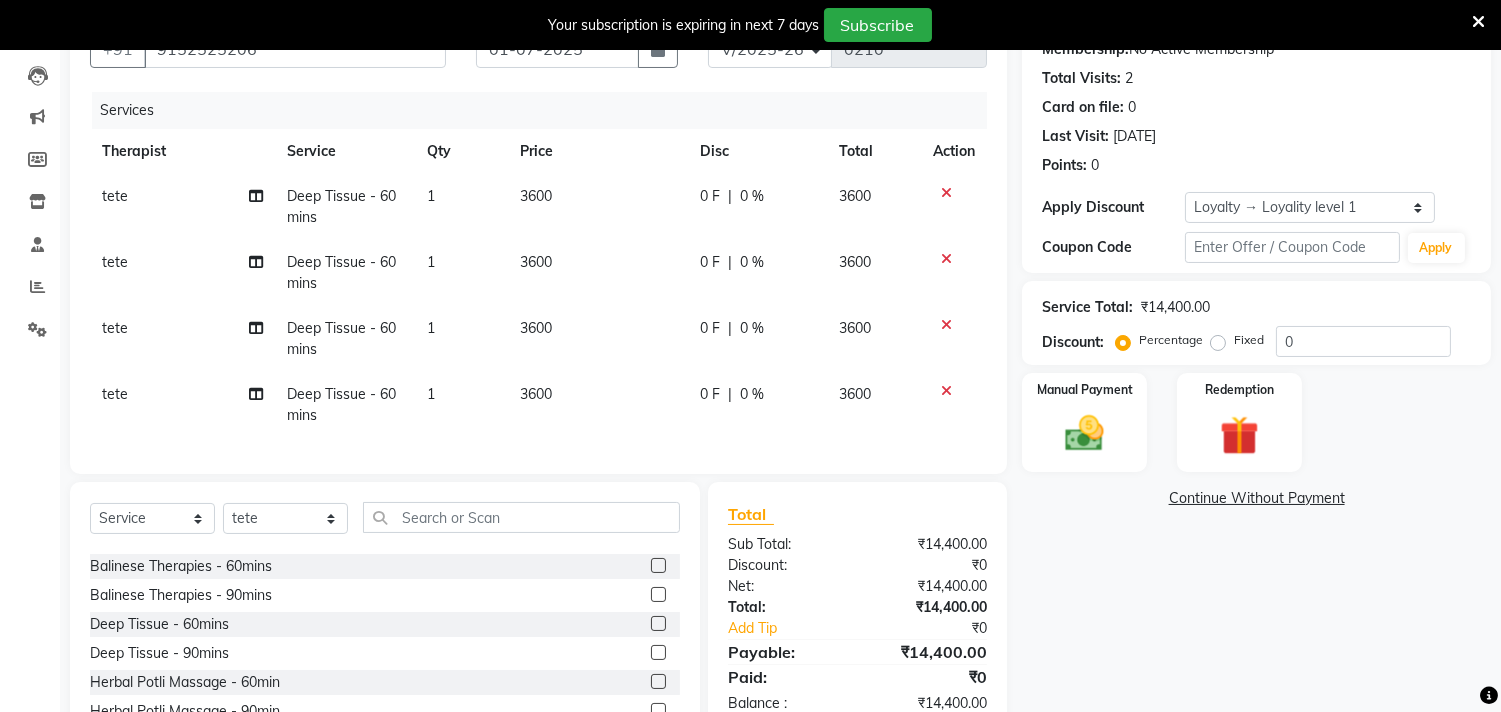 click 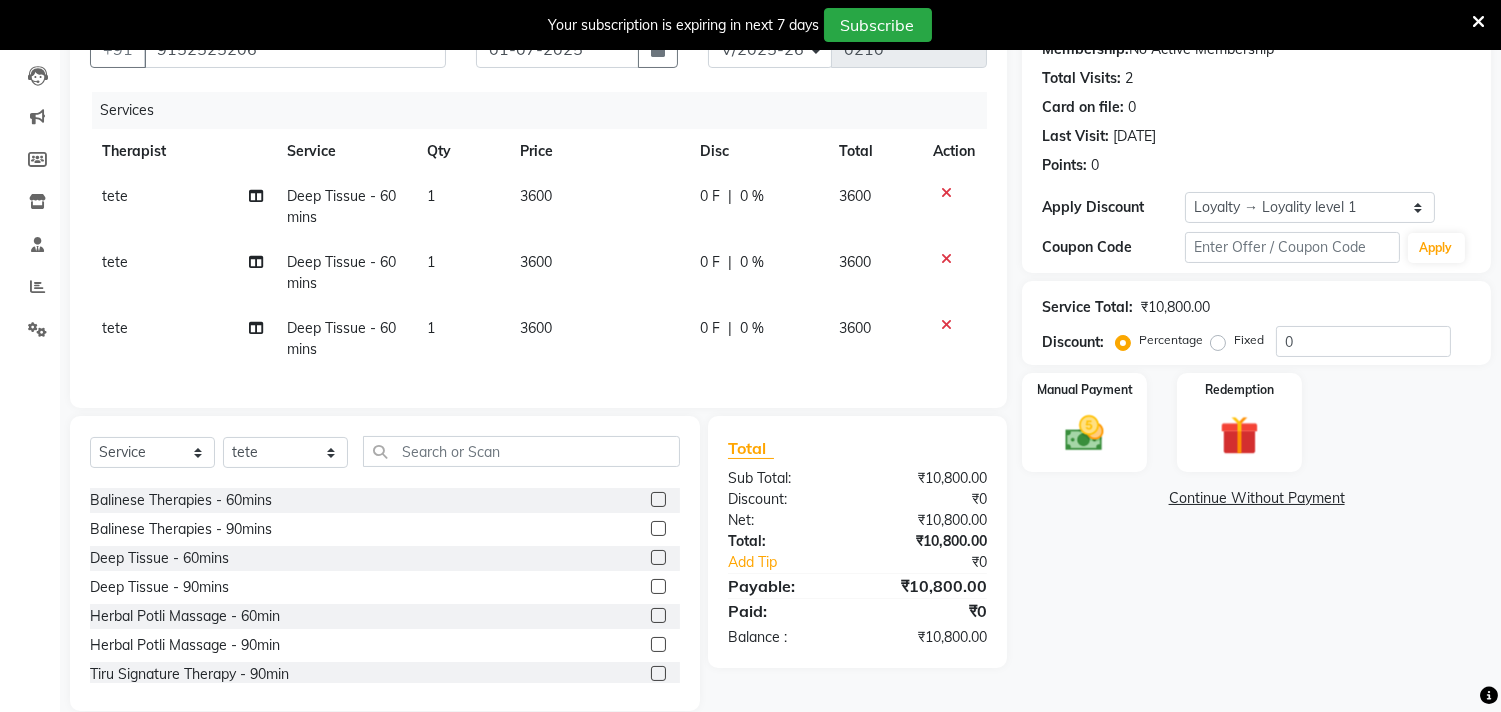 click 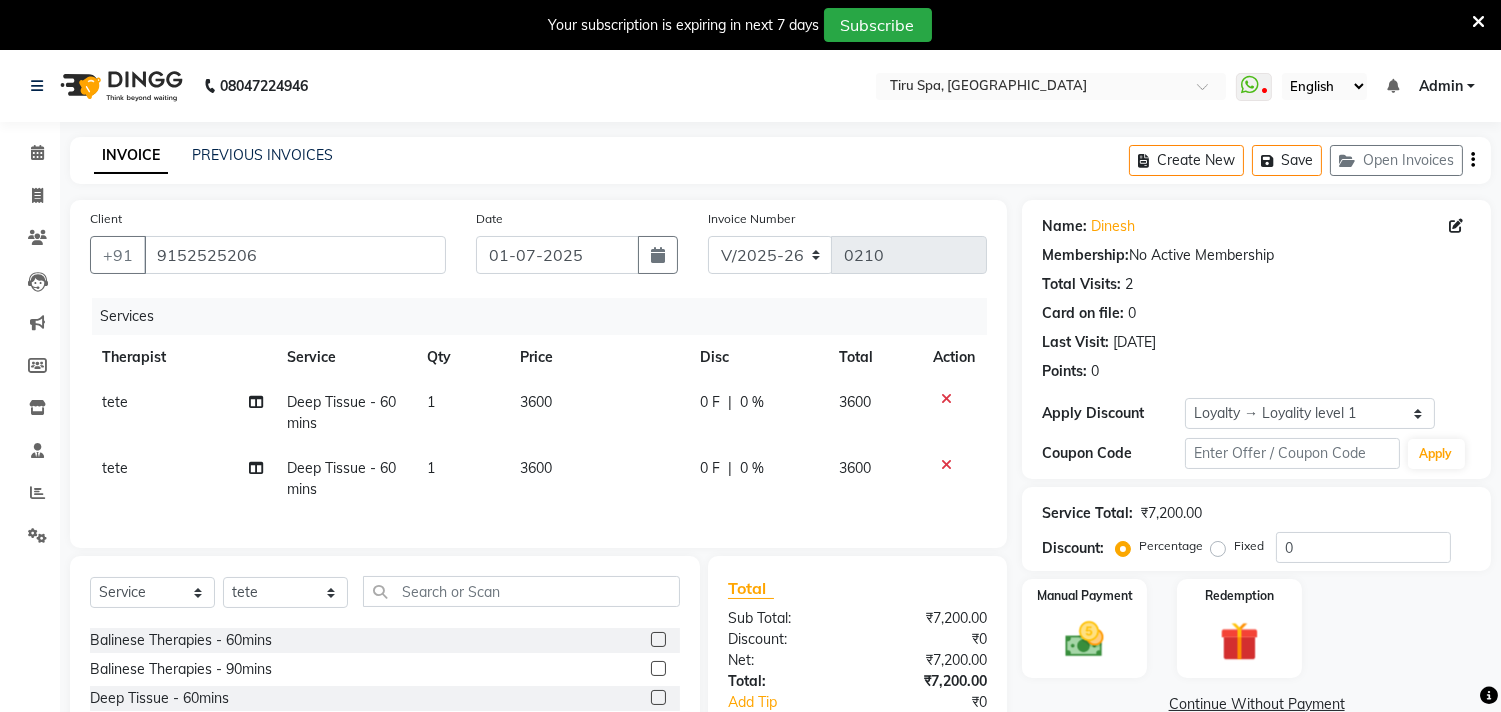 scroll, scrollTop: 111, scrollLeft: 0, axis: vertical 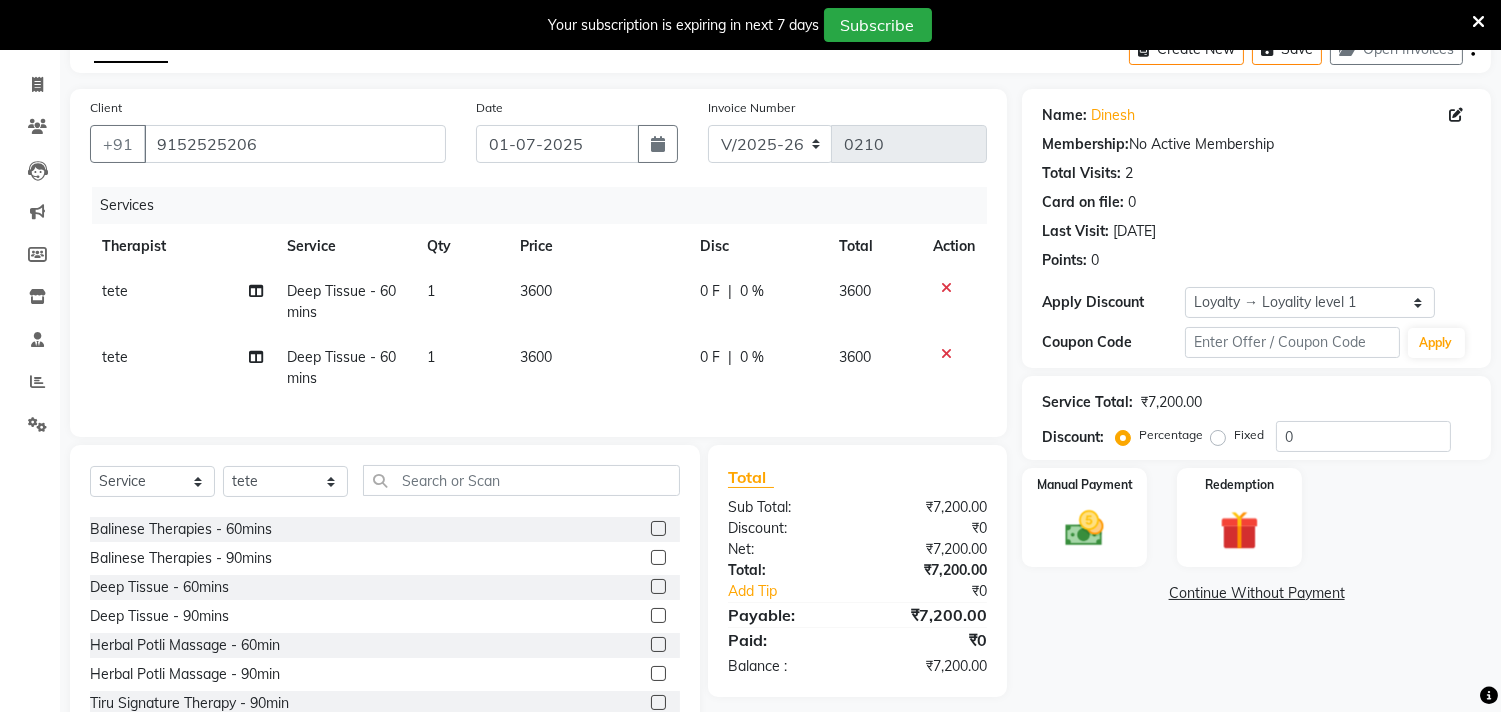 click on "Fixed" 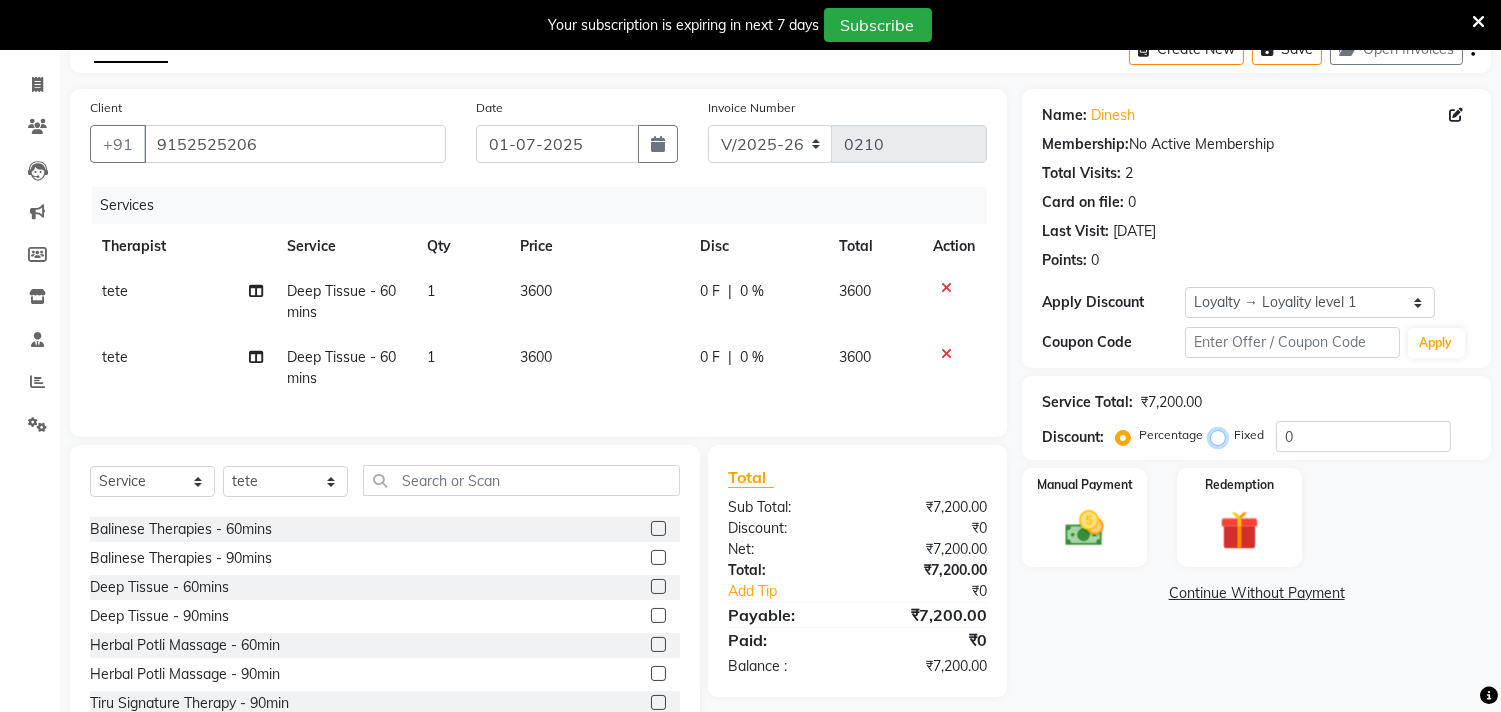 click on "Fixed" at bounding box center (1222, 435) 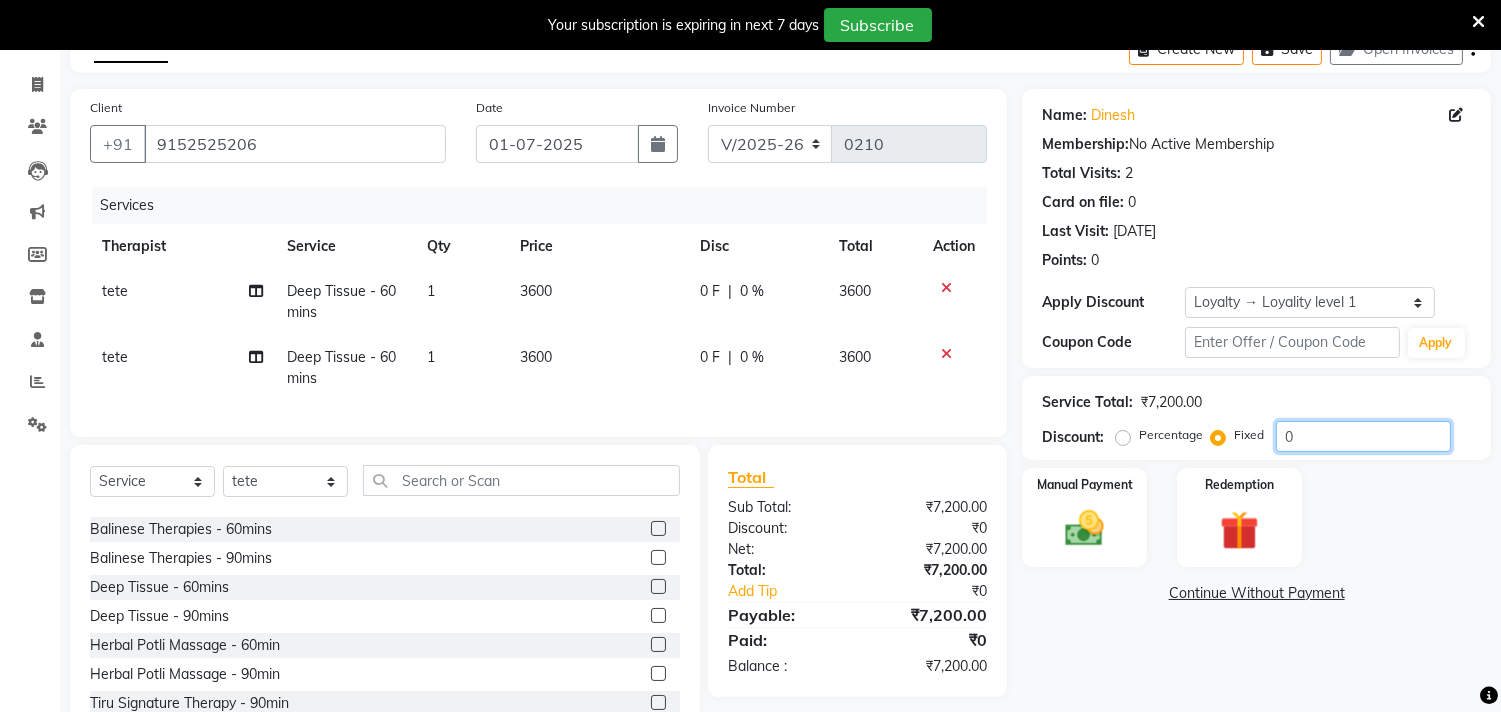 click on "0" 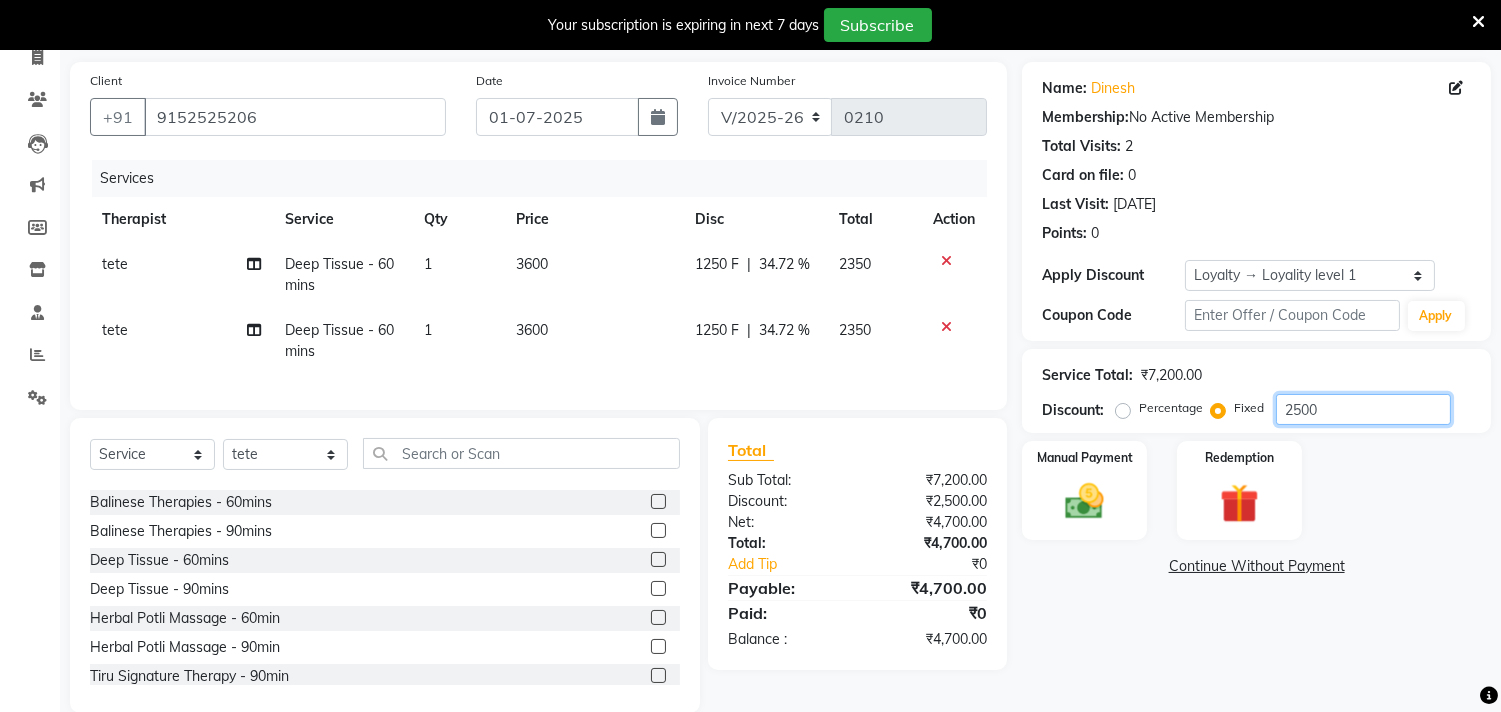 scroll, scrollTop: 185, scrollLeft: 0, axis: vertical 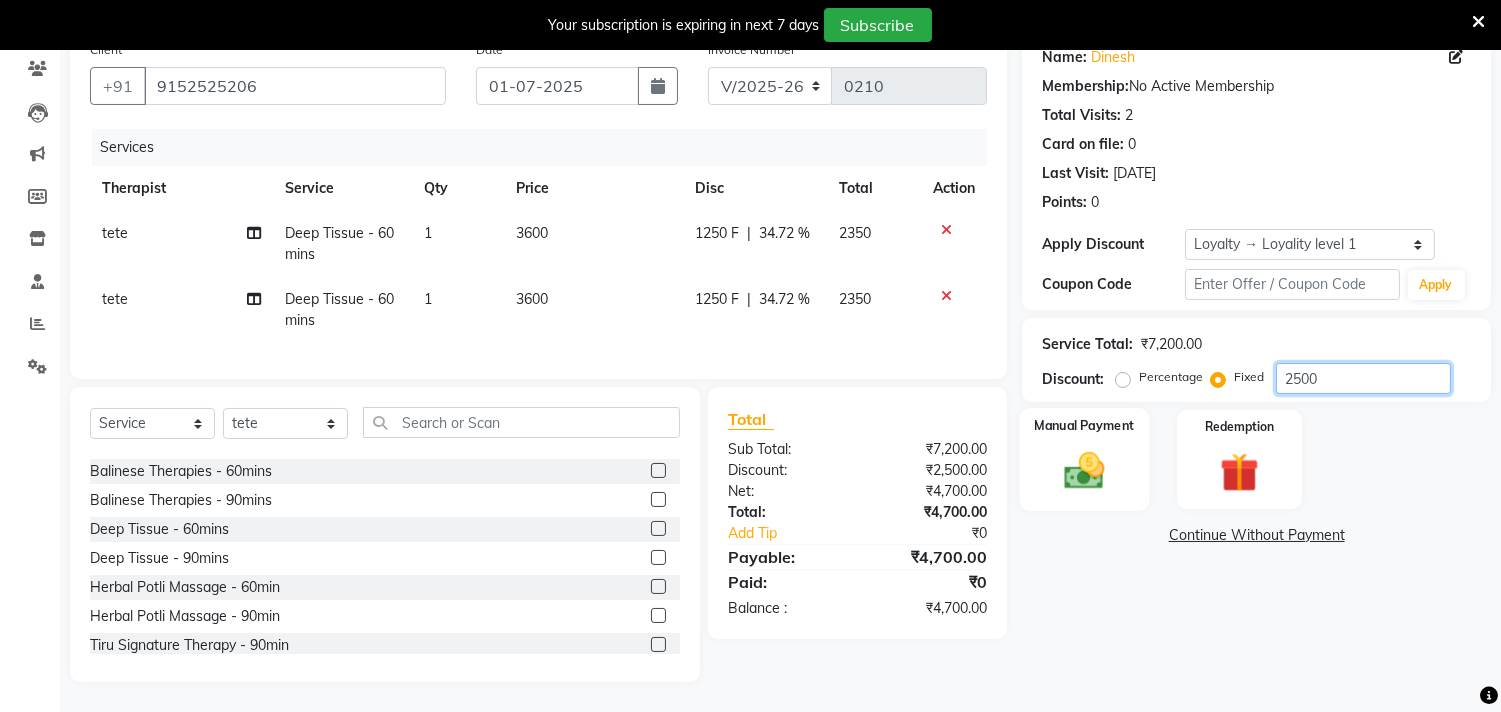 type on "2500" 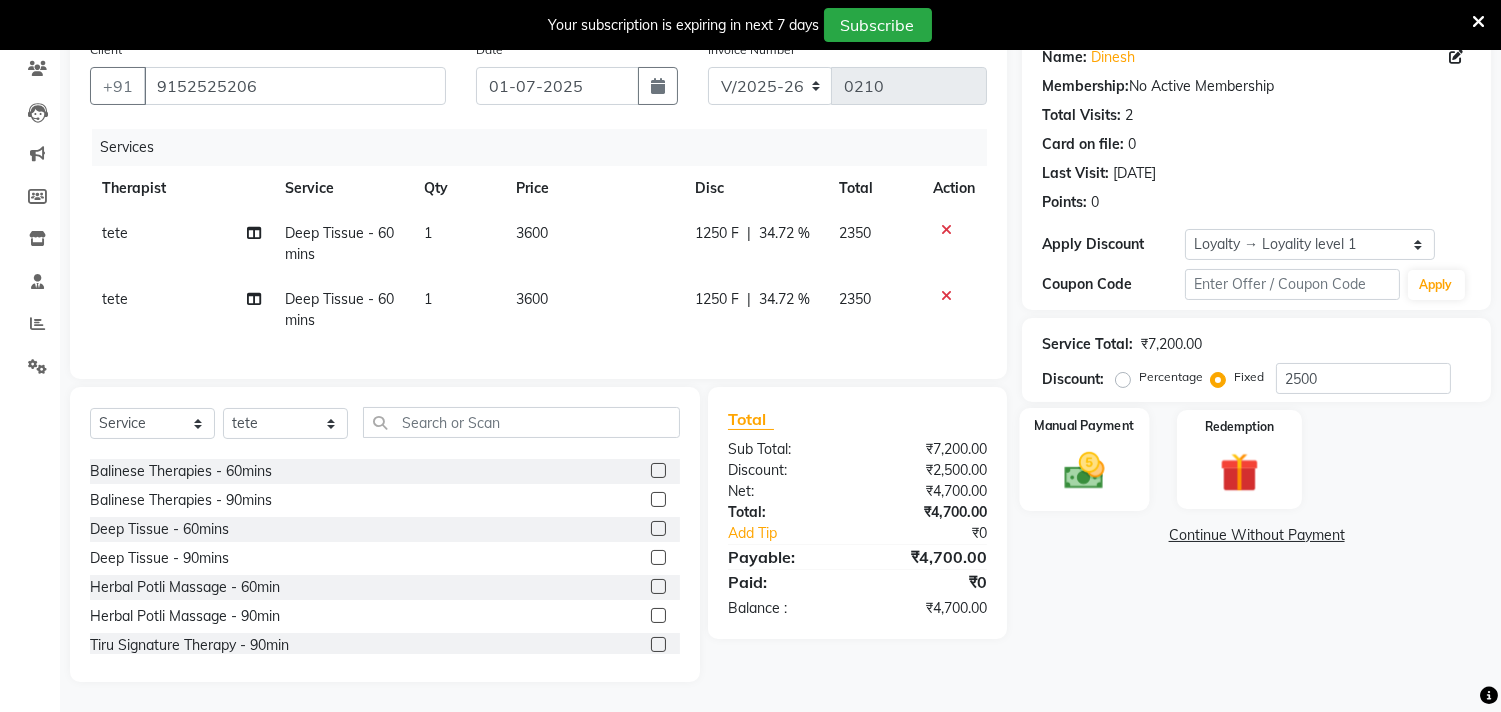 click 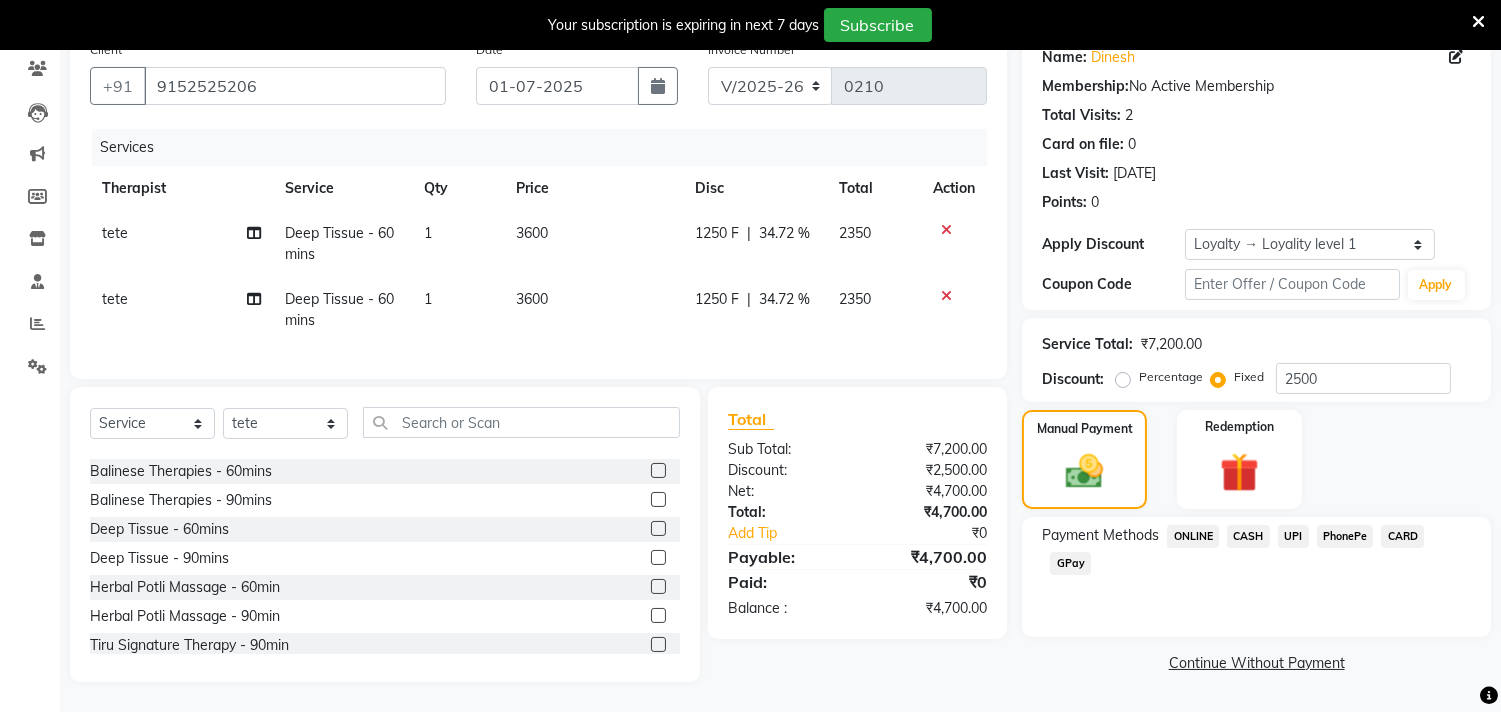 click on "CASH" 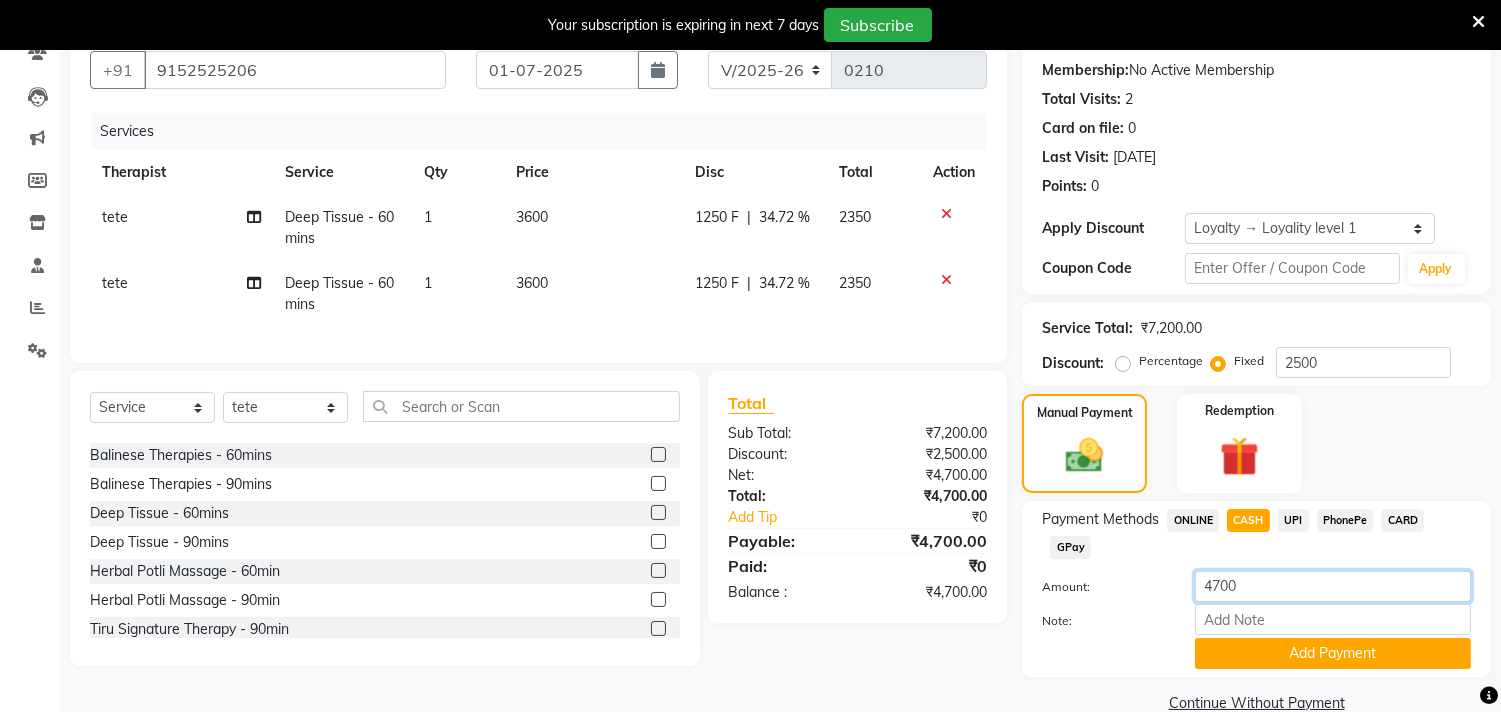 click on "4700" 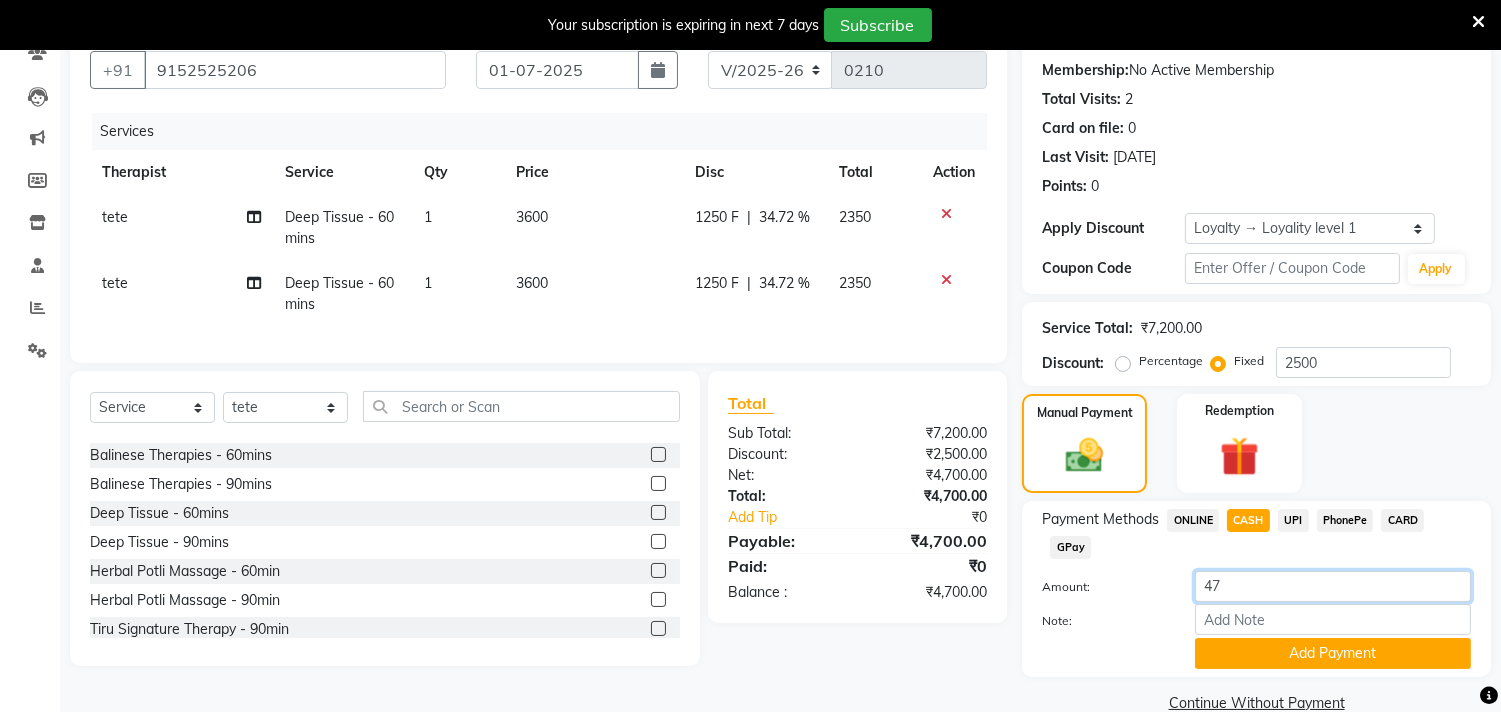 type on "4" 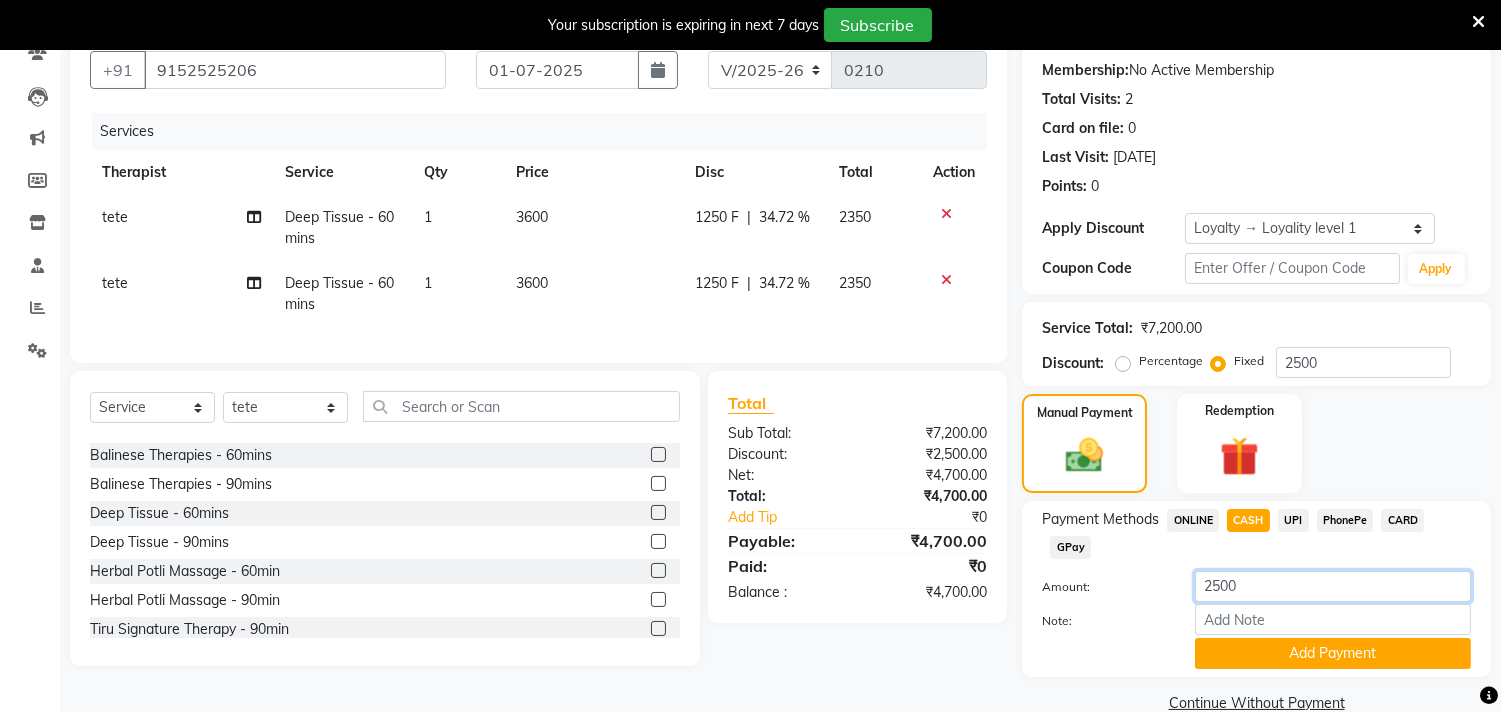 type on "2500" 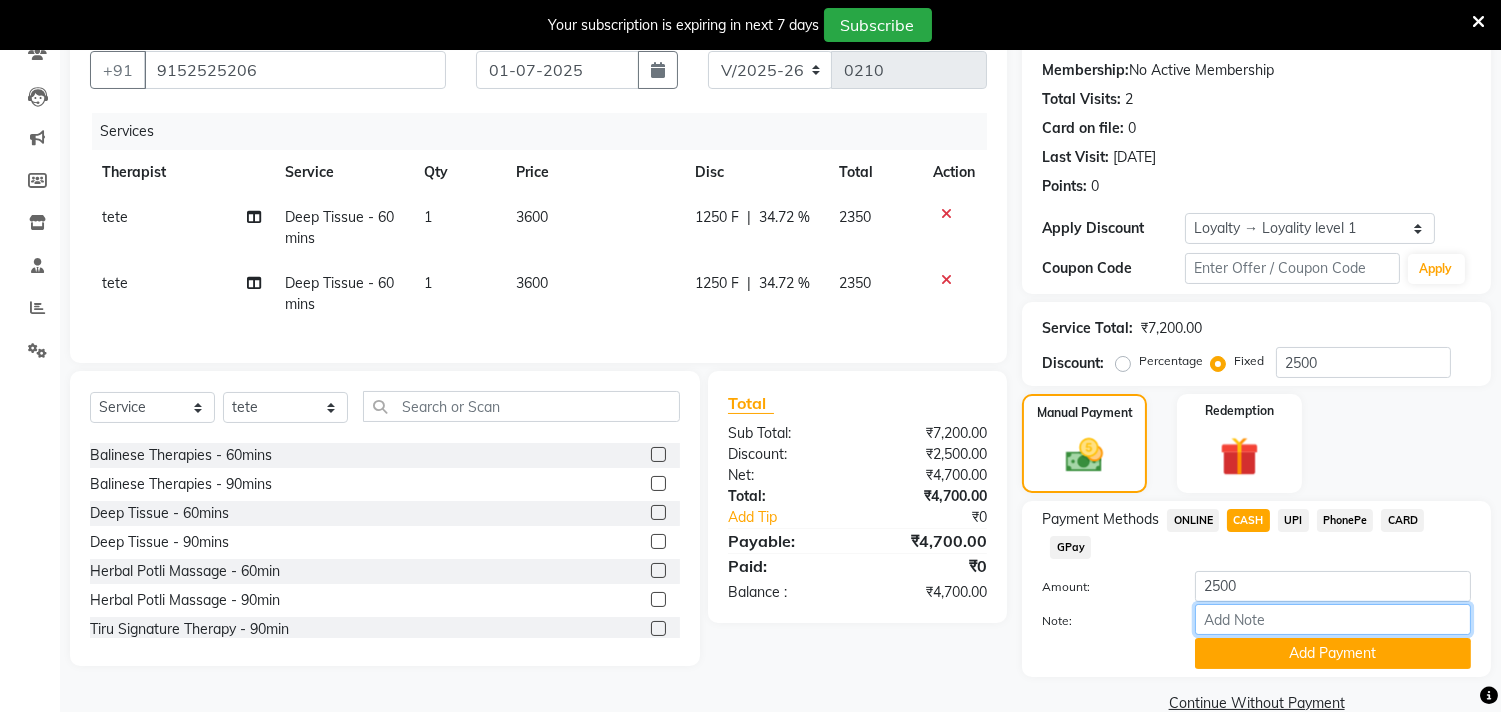 click on "Note:" at bounding box center (1333, 619) 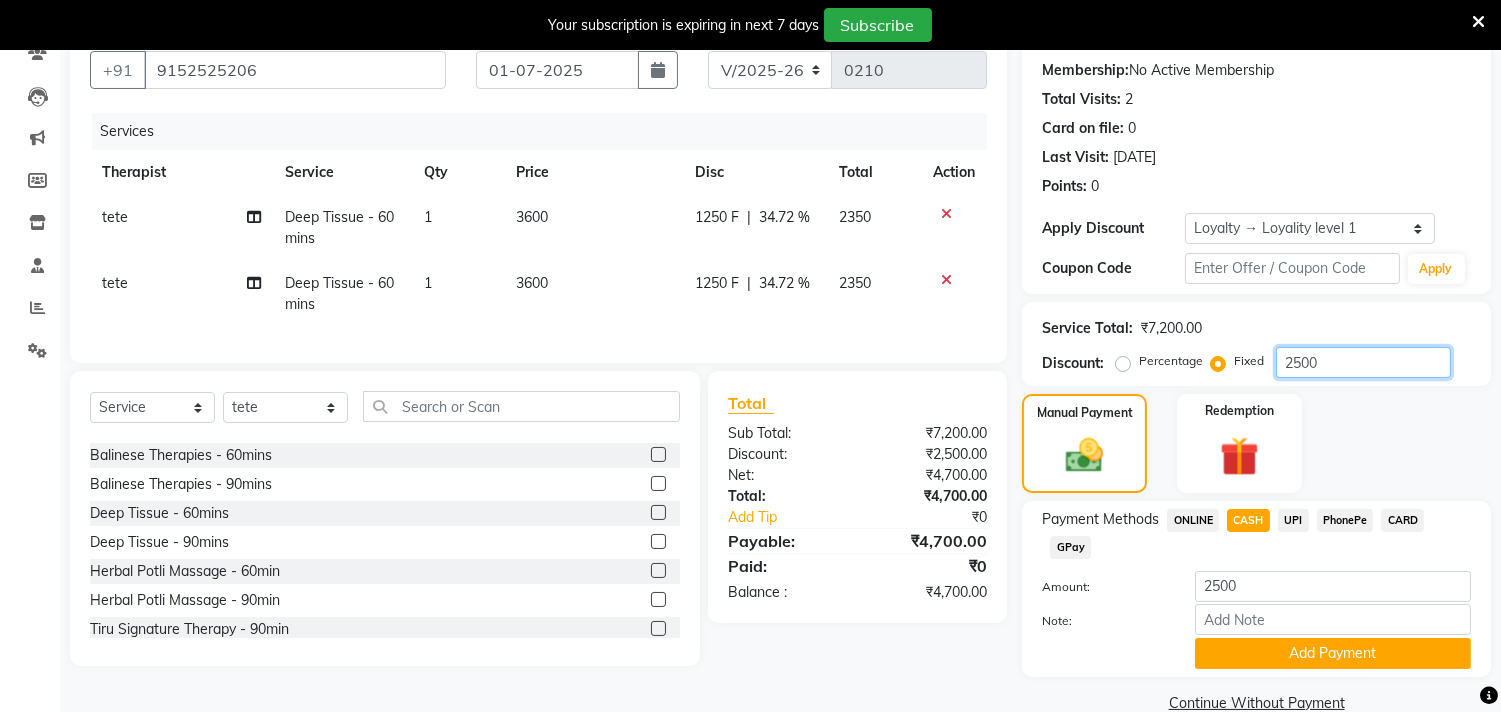 click on "2500" 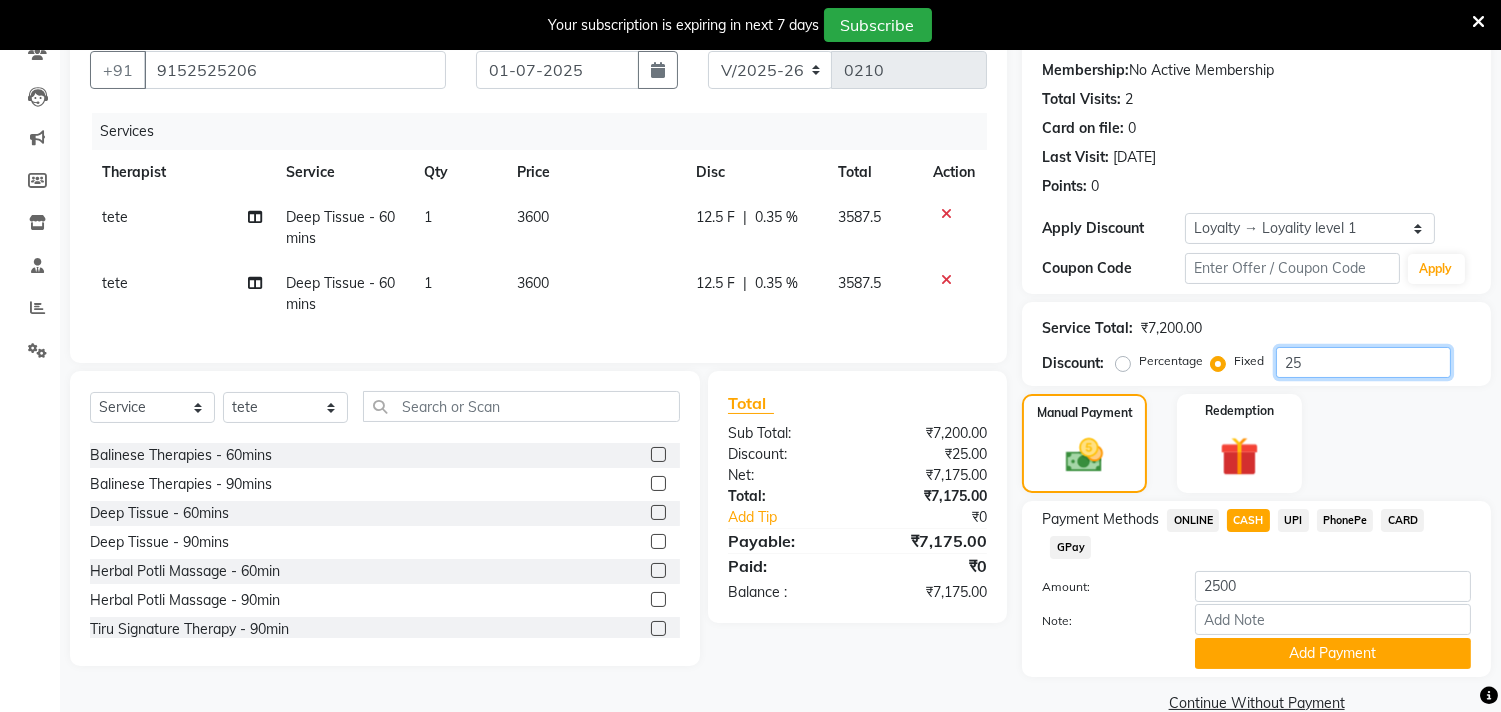 type on "2" 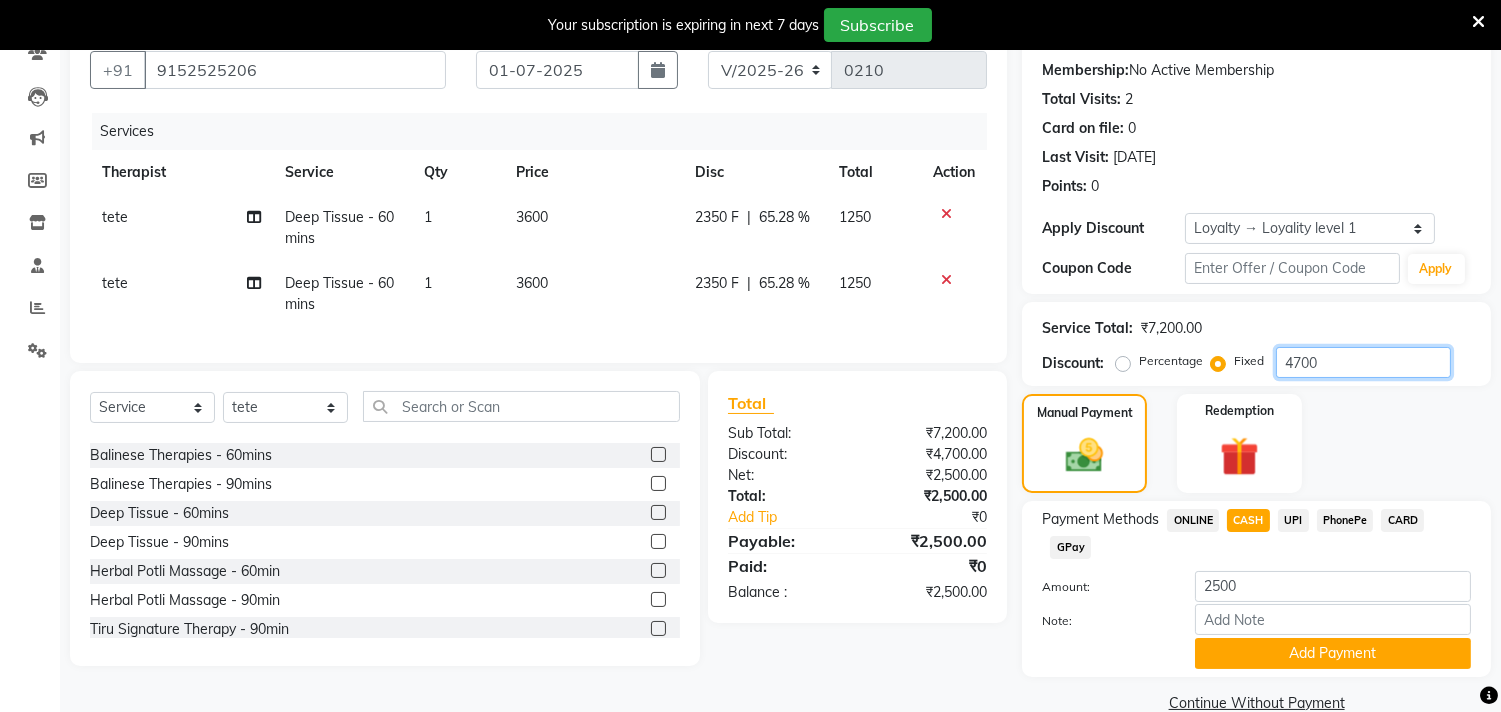 type on "4700" 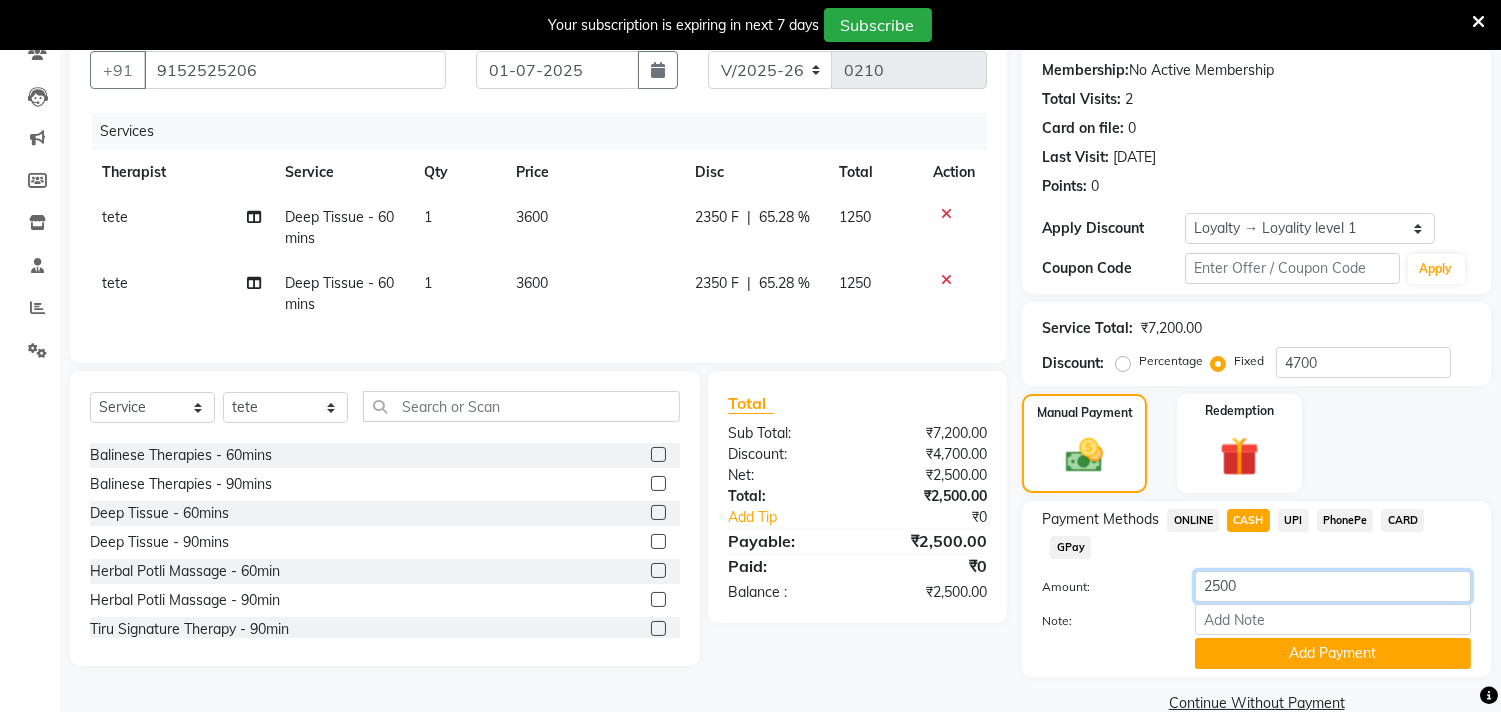 click on "2500" 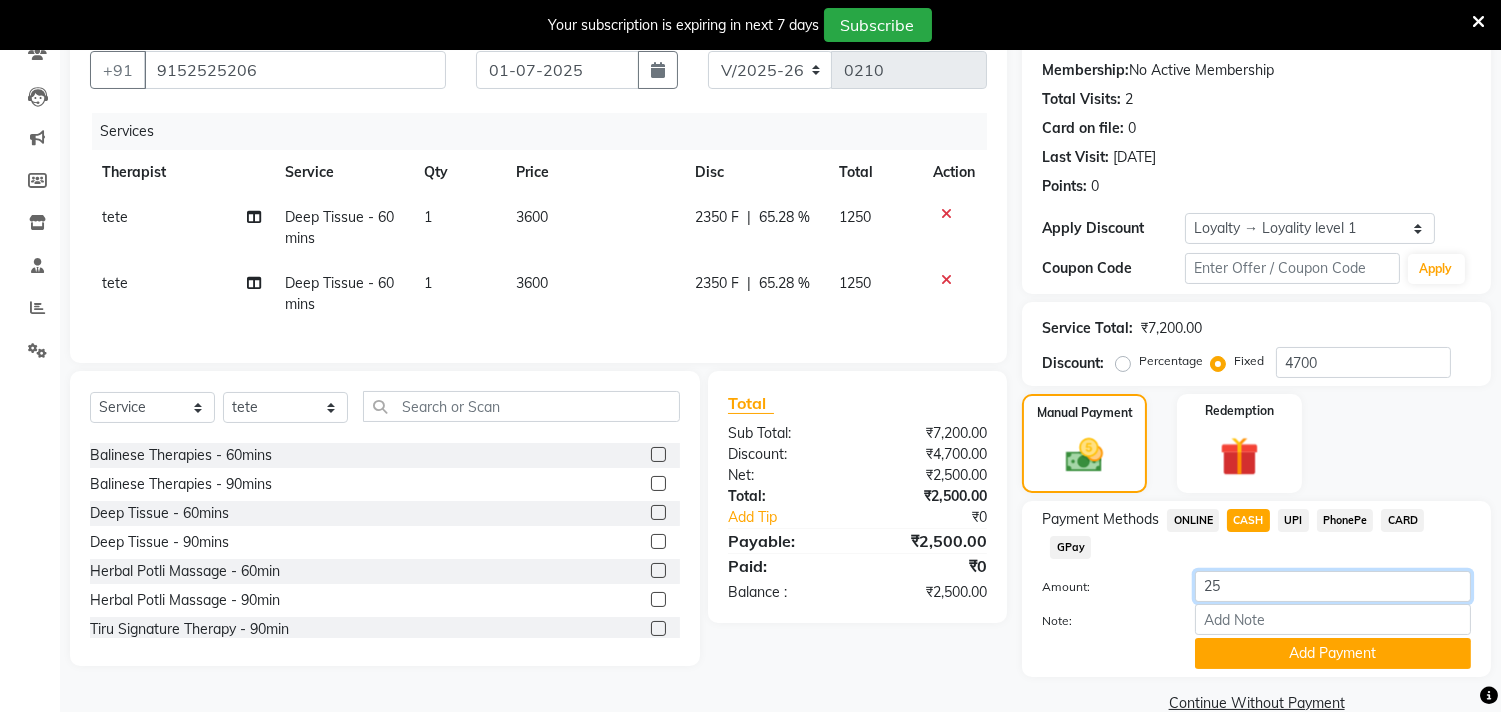 type on "2" 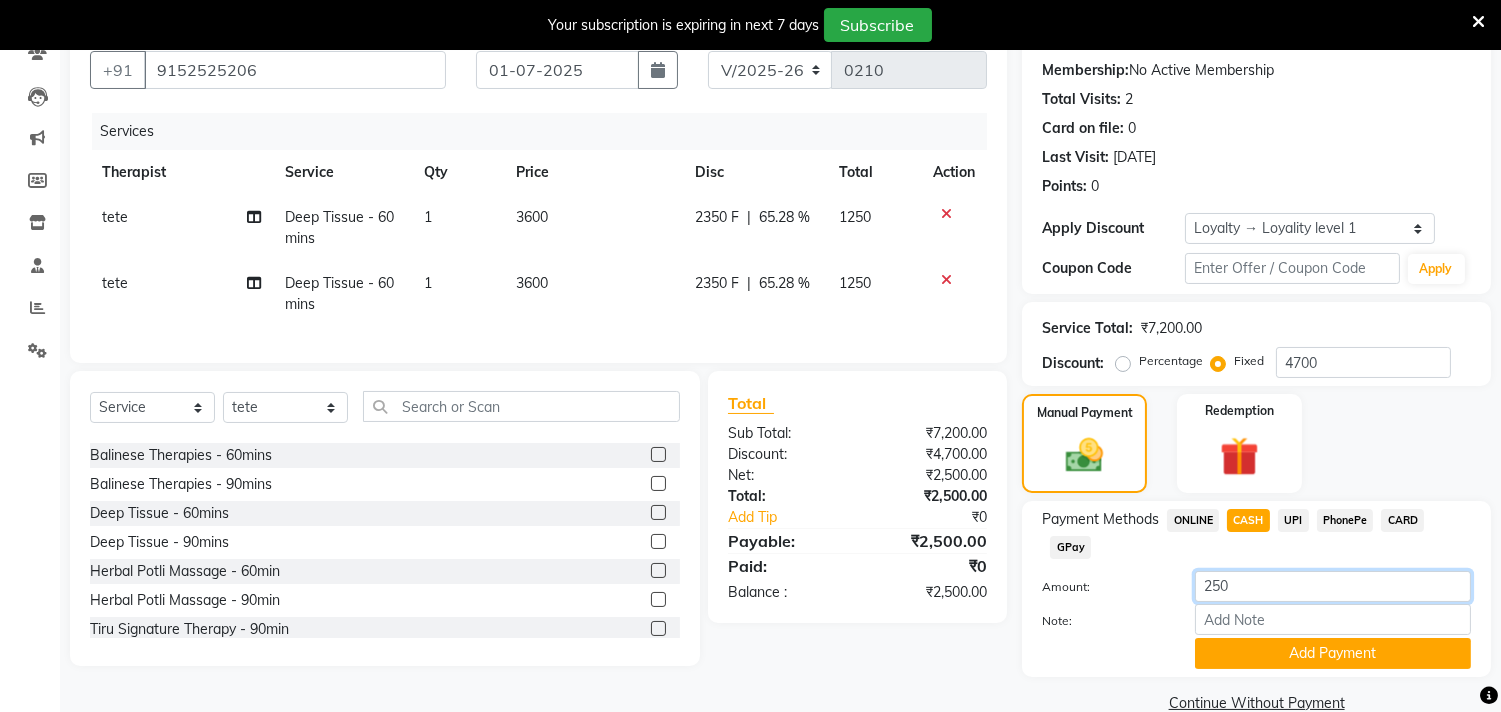 type on "2500" 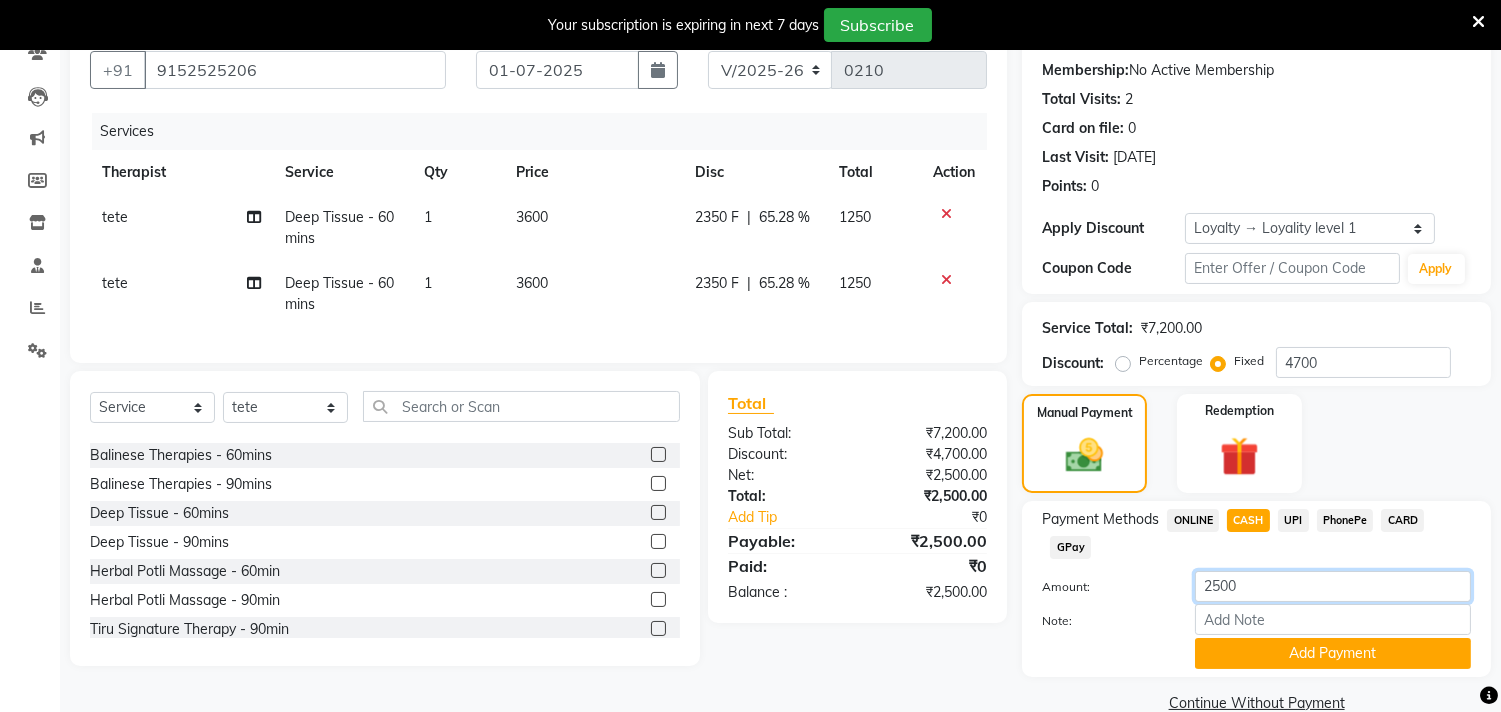scroll, scrollTop: 221, scrollLeft: 0, axis: vertical 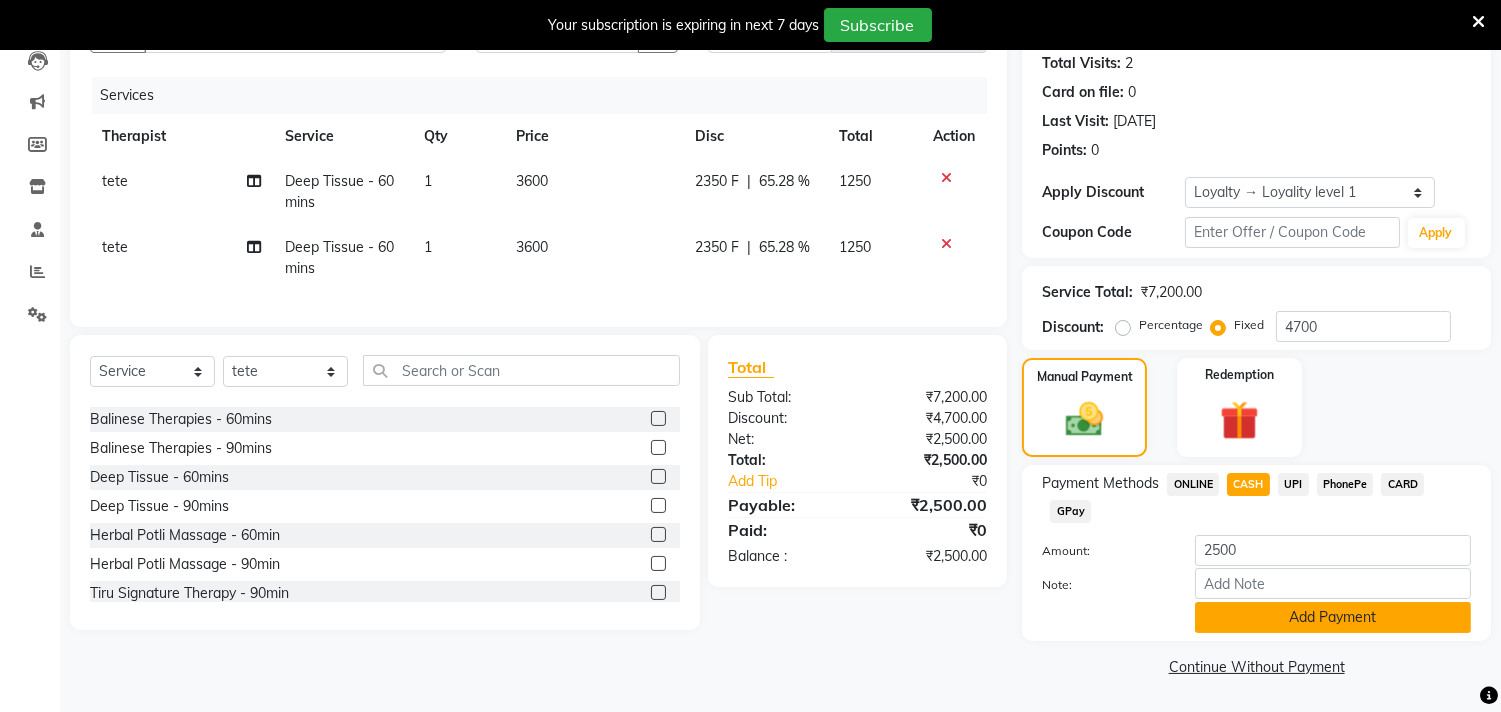 click on "Add Payment" 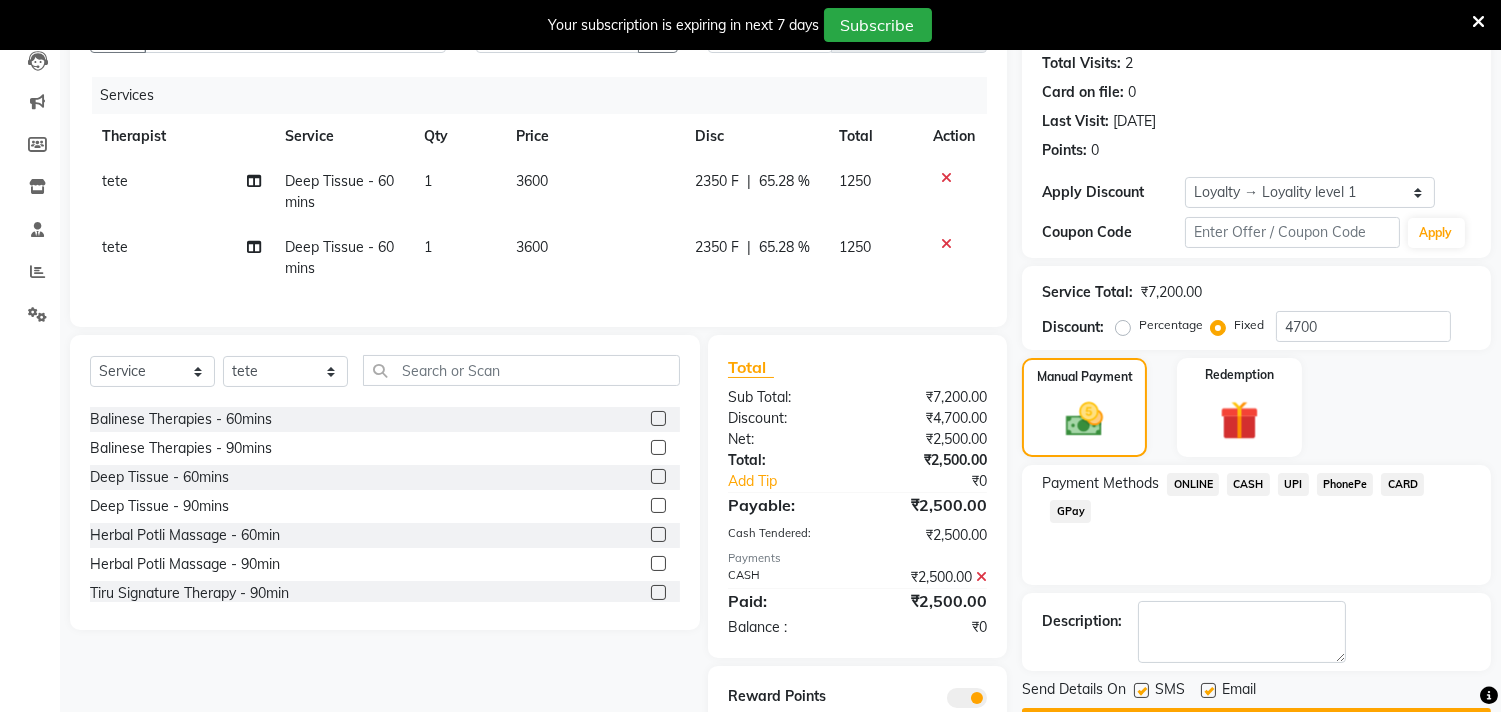 scroll, scrollTop: 312, scrollLeft: 0, axis: vertical 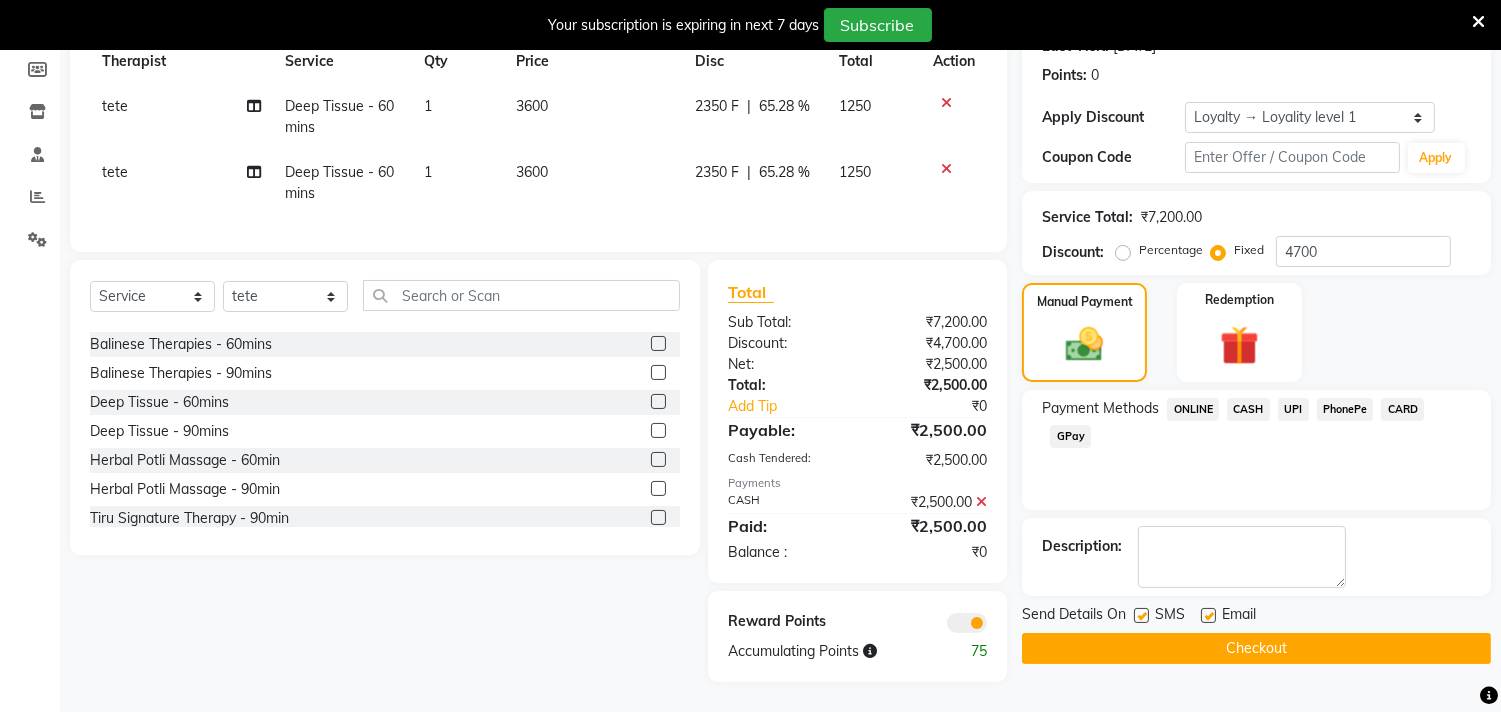 click on "Checkout" 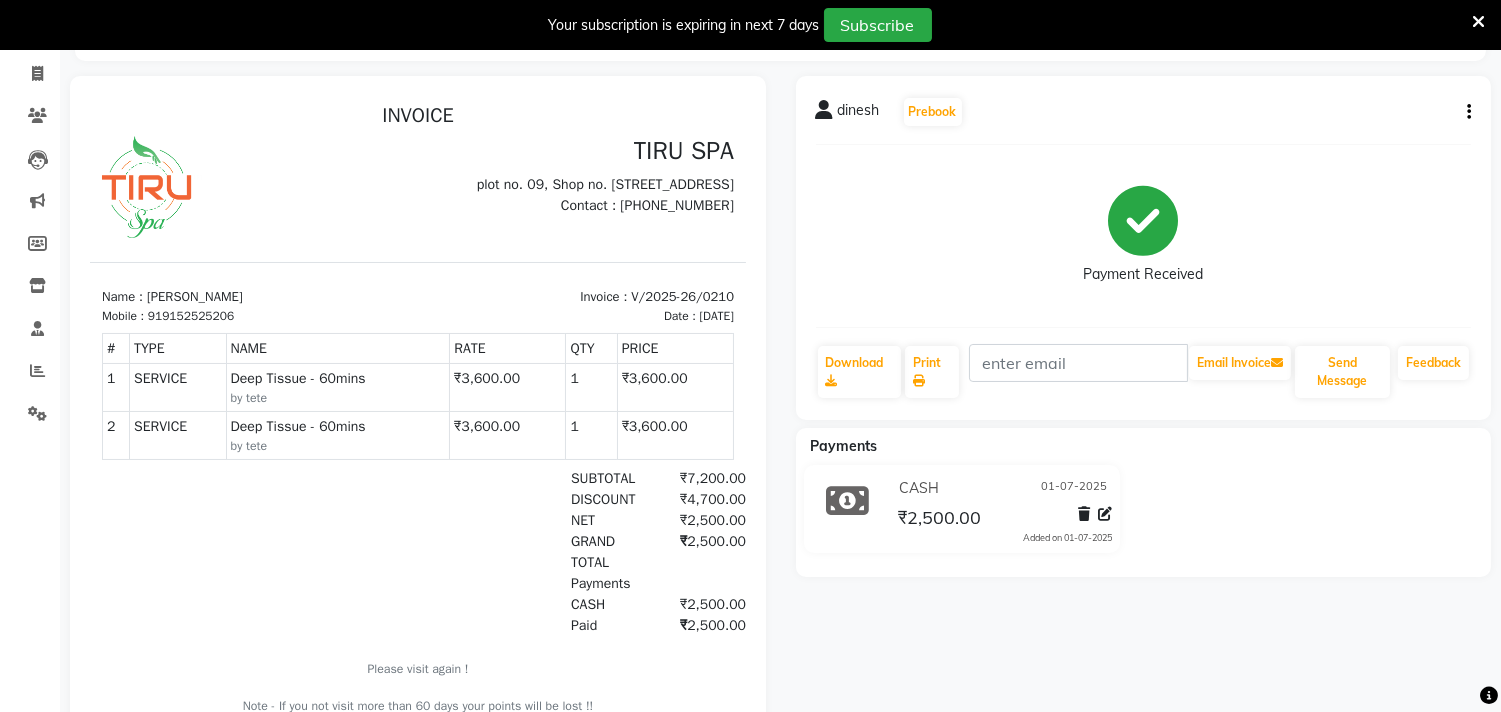 scroll, scrollTop: 0, scrollLeft: 0, axis: both 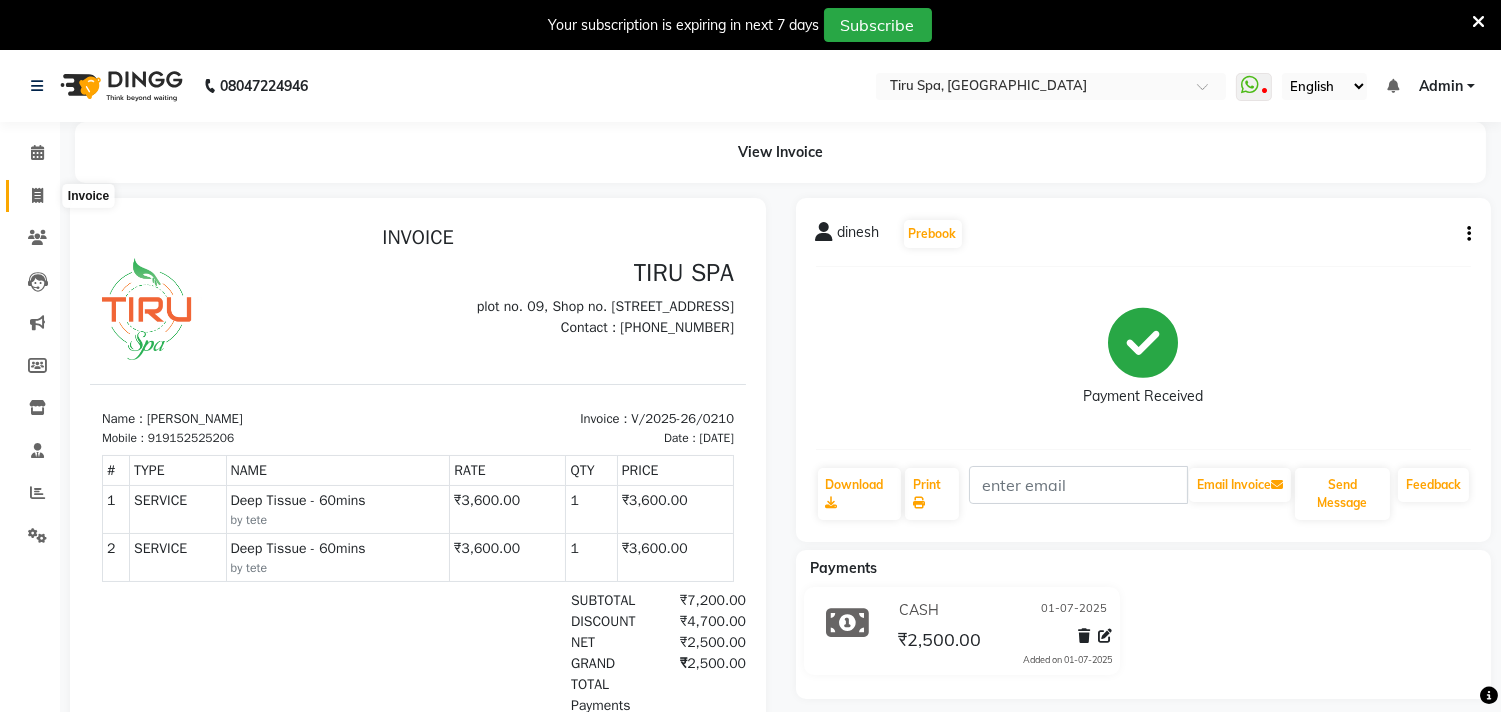 click 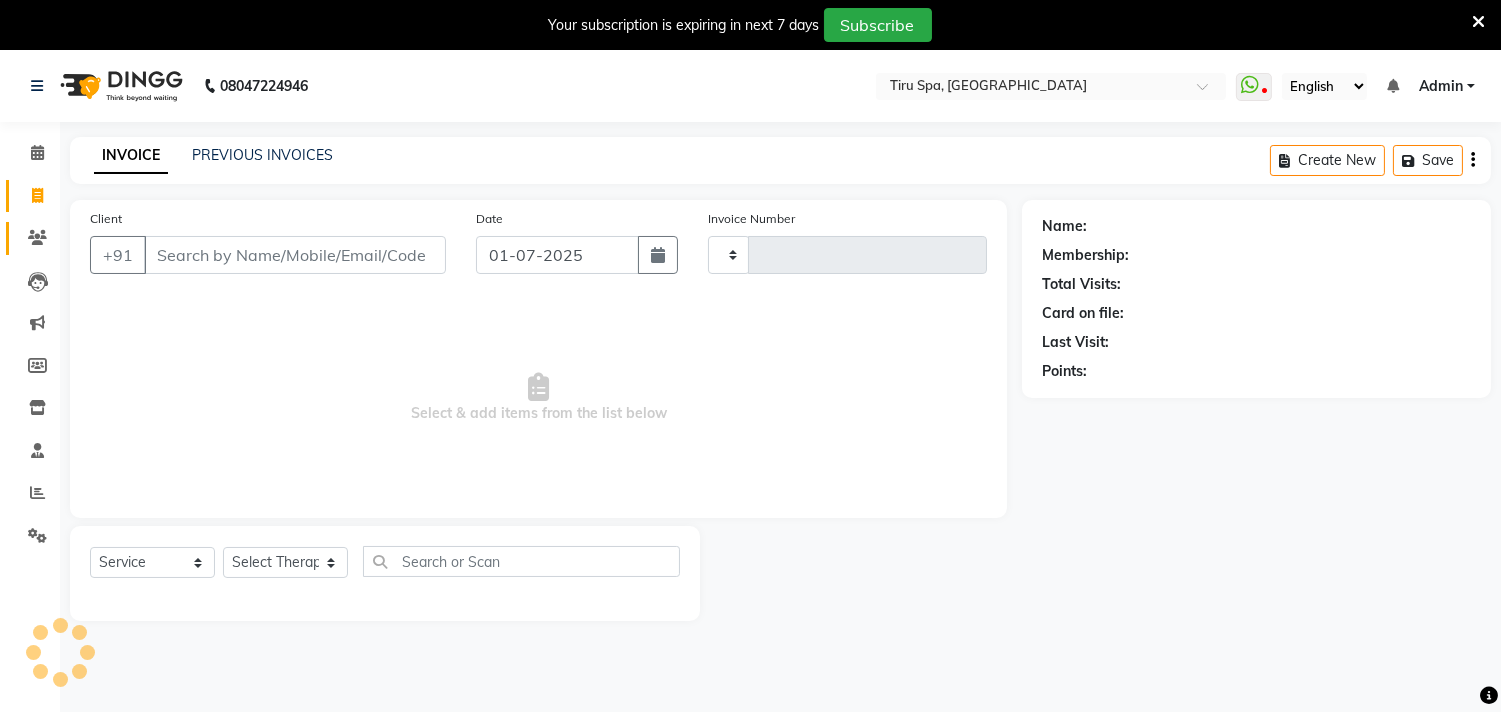 type on "0211" 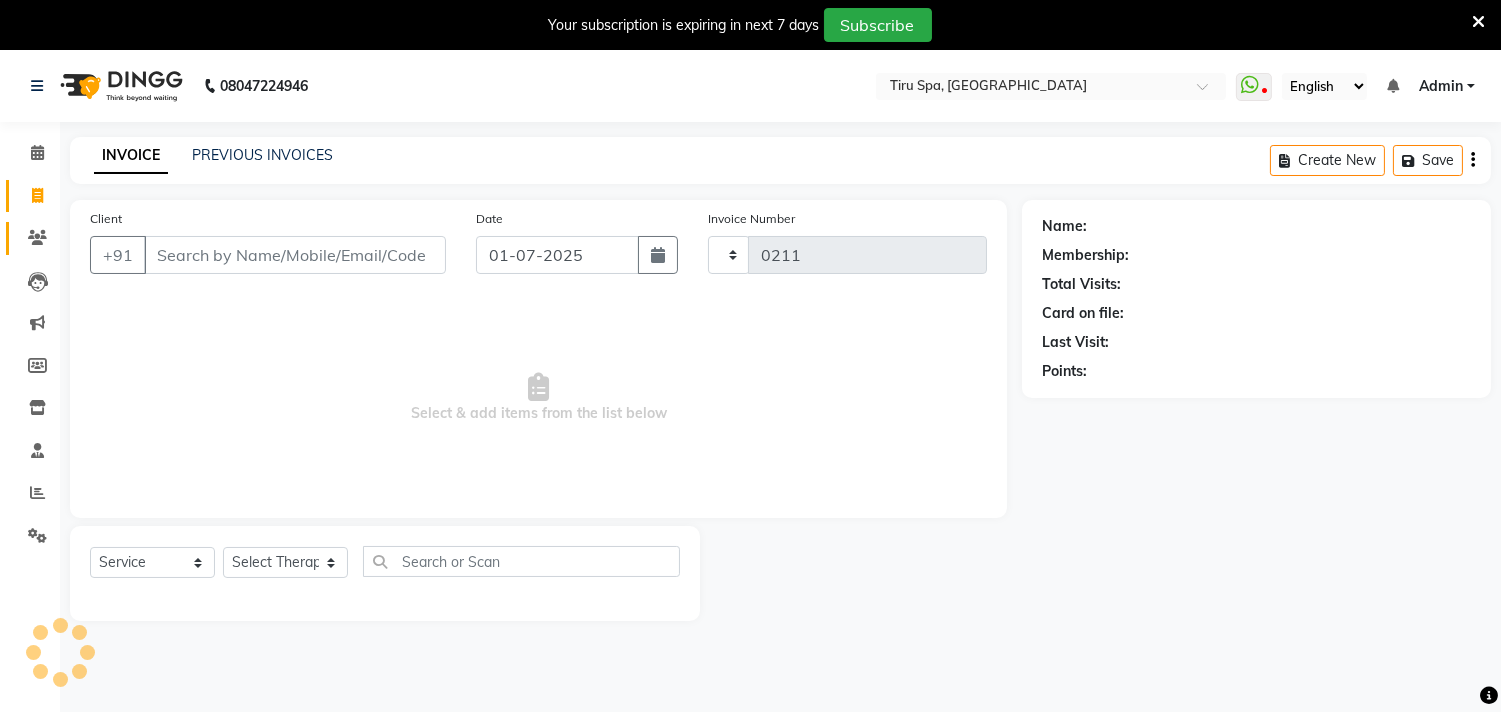 scroll, scrollTop: 50, scrollLeft: 0, axis: vertical 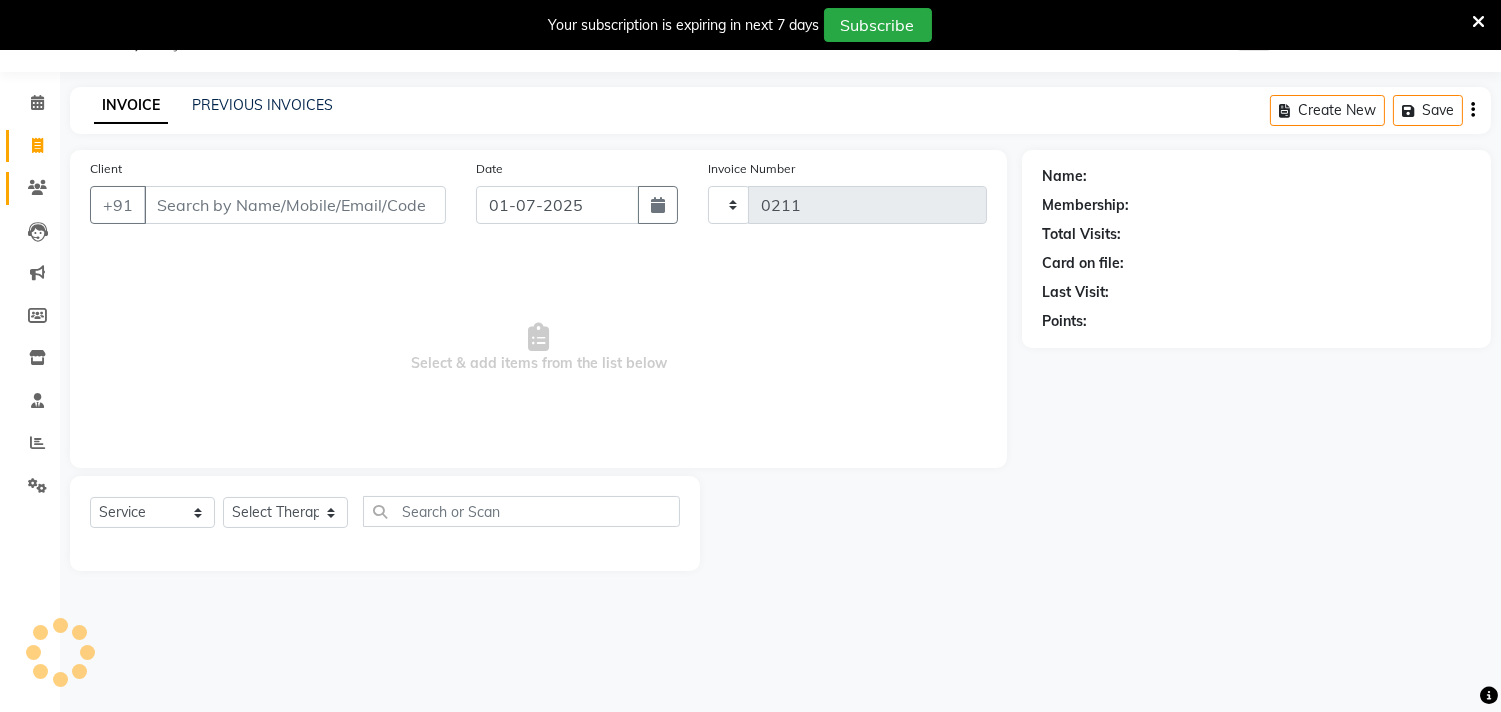 select on "722" 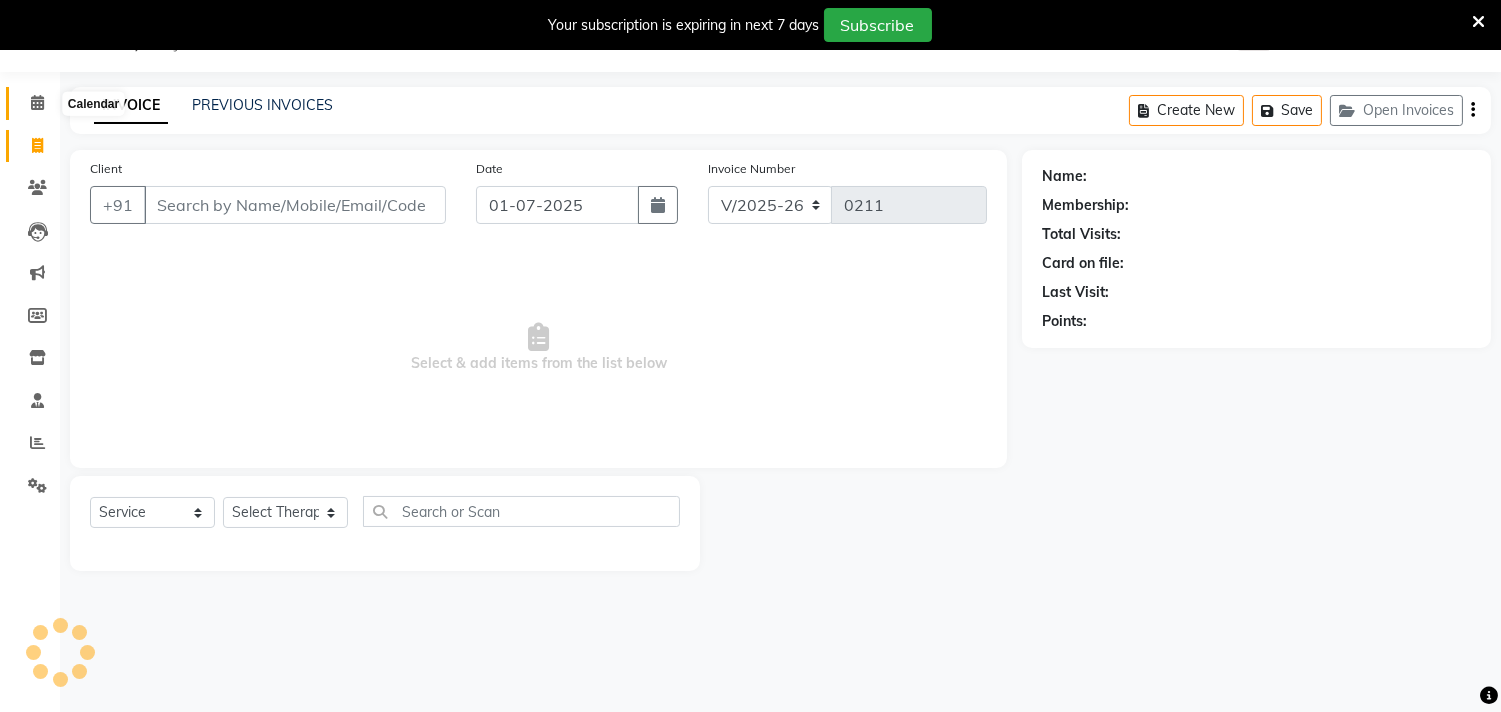 click 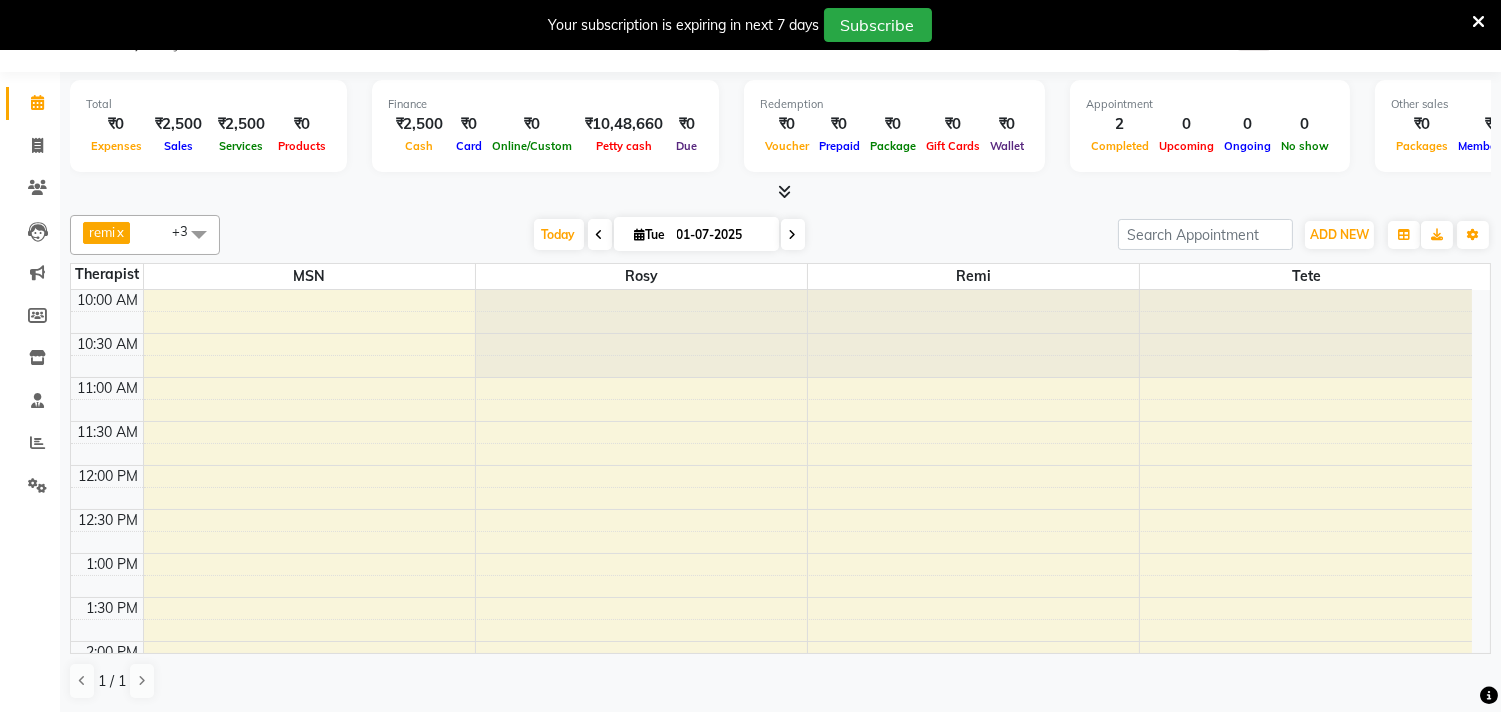 scroll, scrollTop: 0, scrollLeft: 0, axis: both 